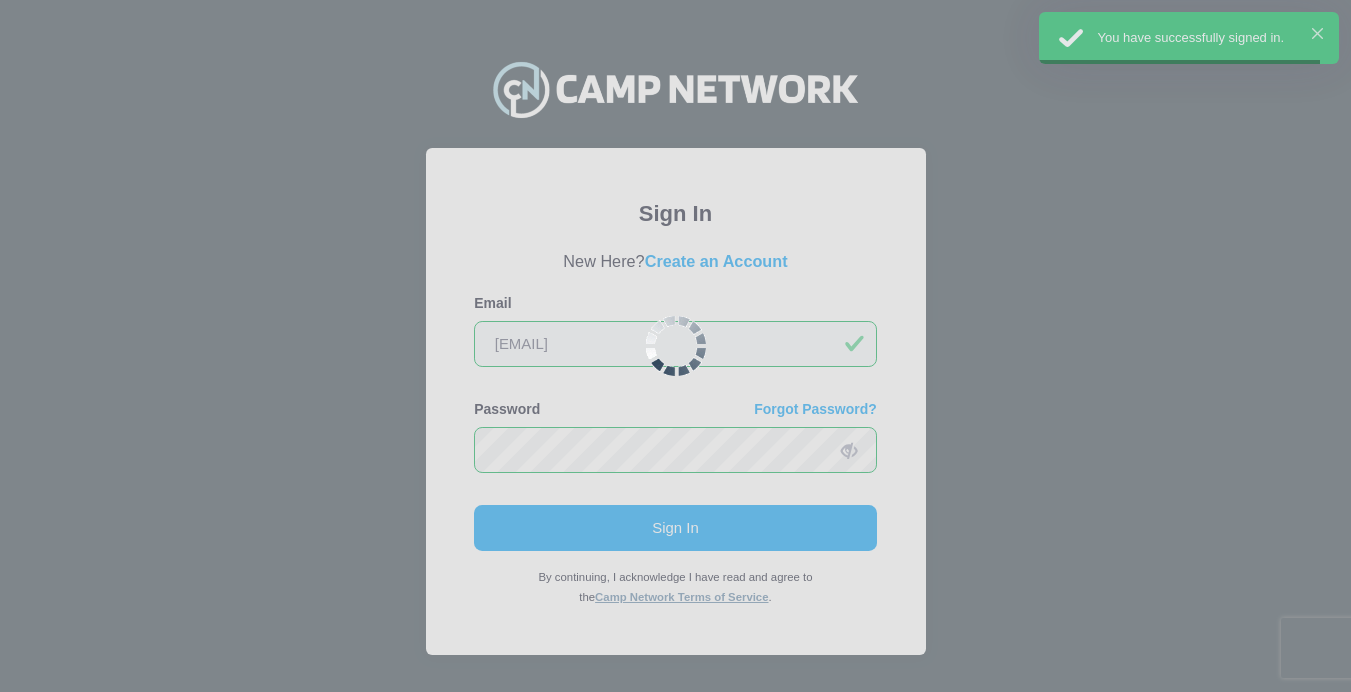 scroll, scrollTop: 0, scrollLeft: 0, axis: both 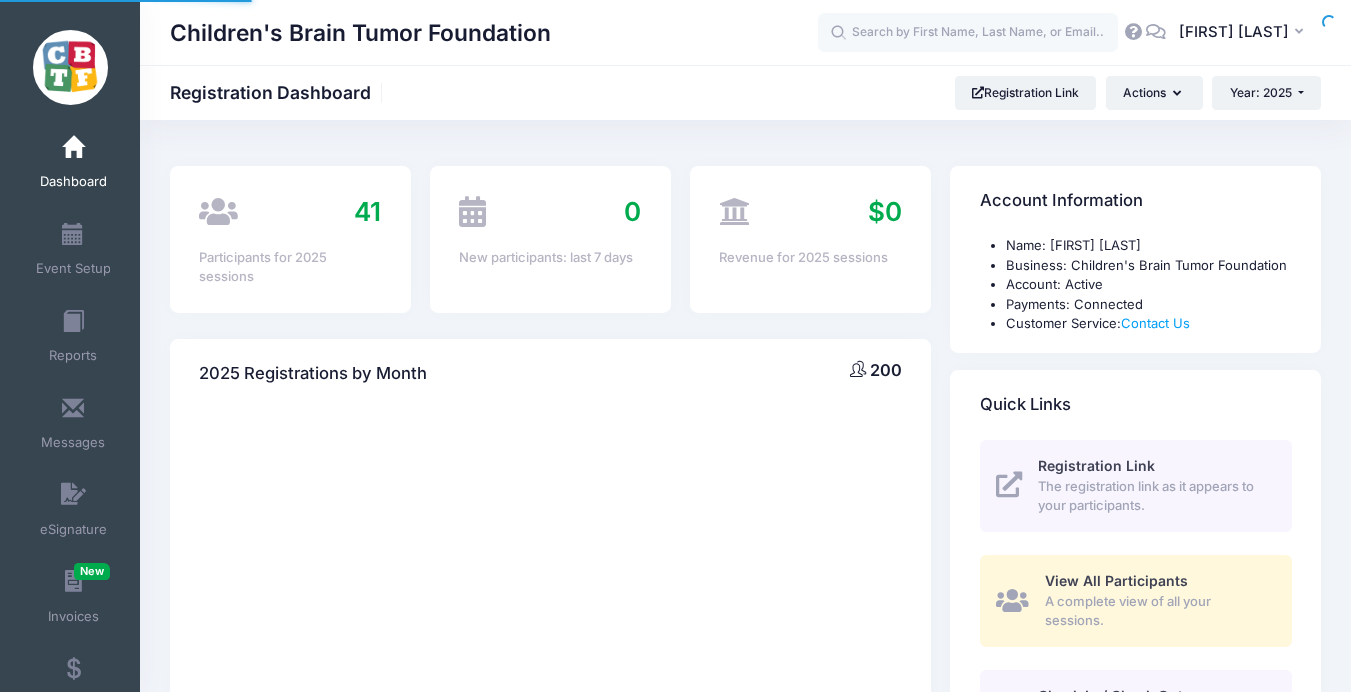 select 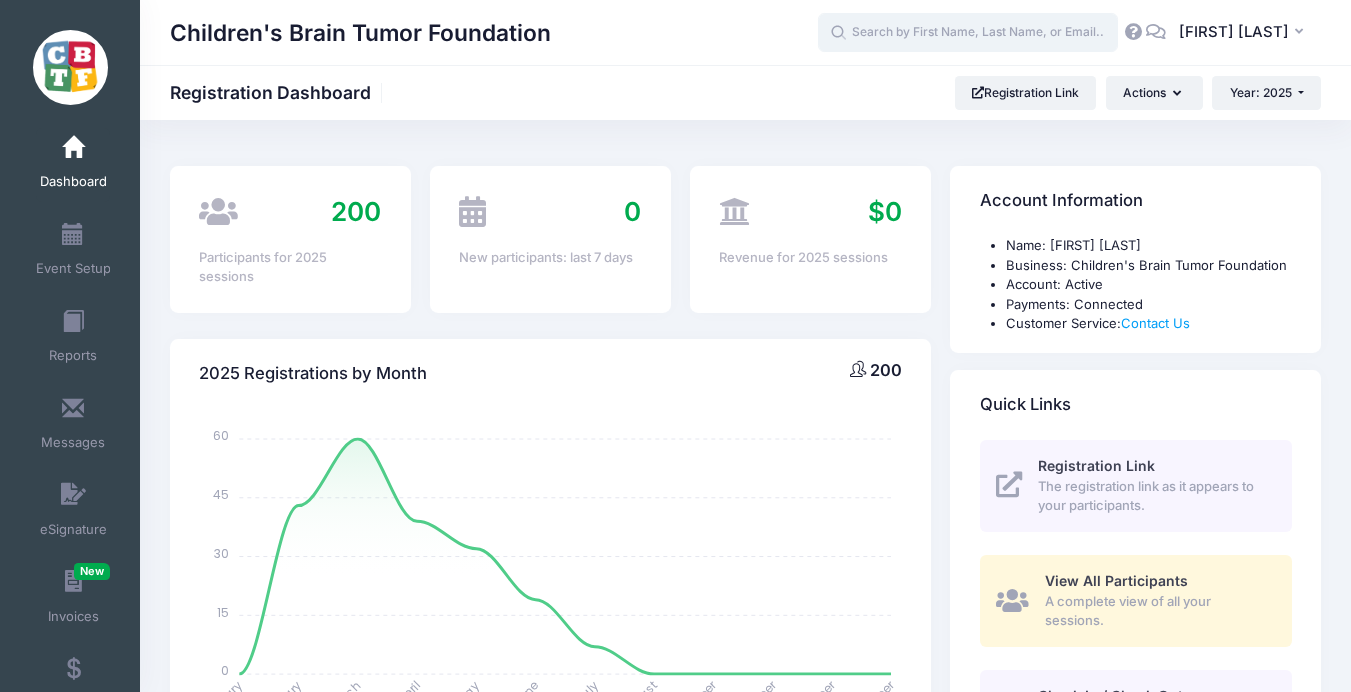 click at bounding box center (968, 33) 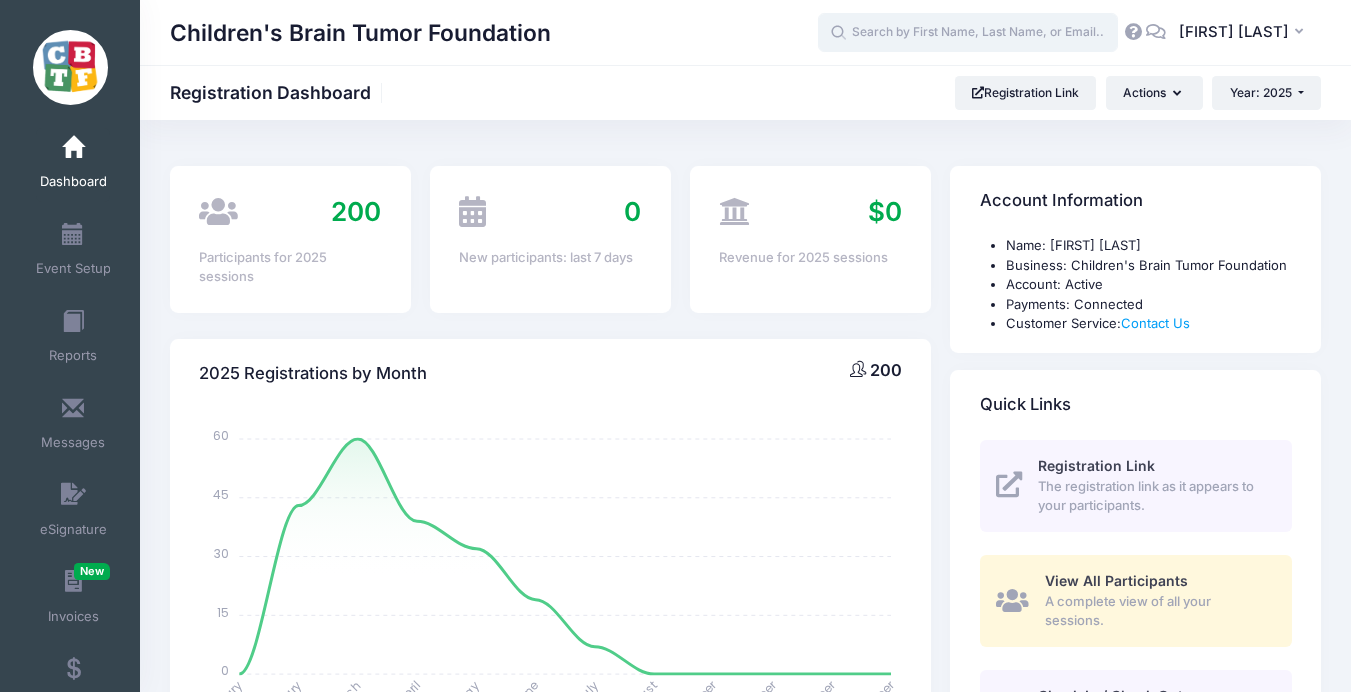 click at bounding box center (968, 33) 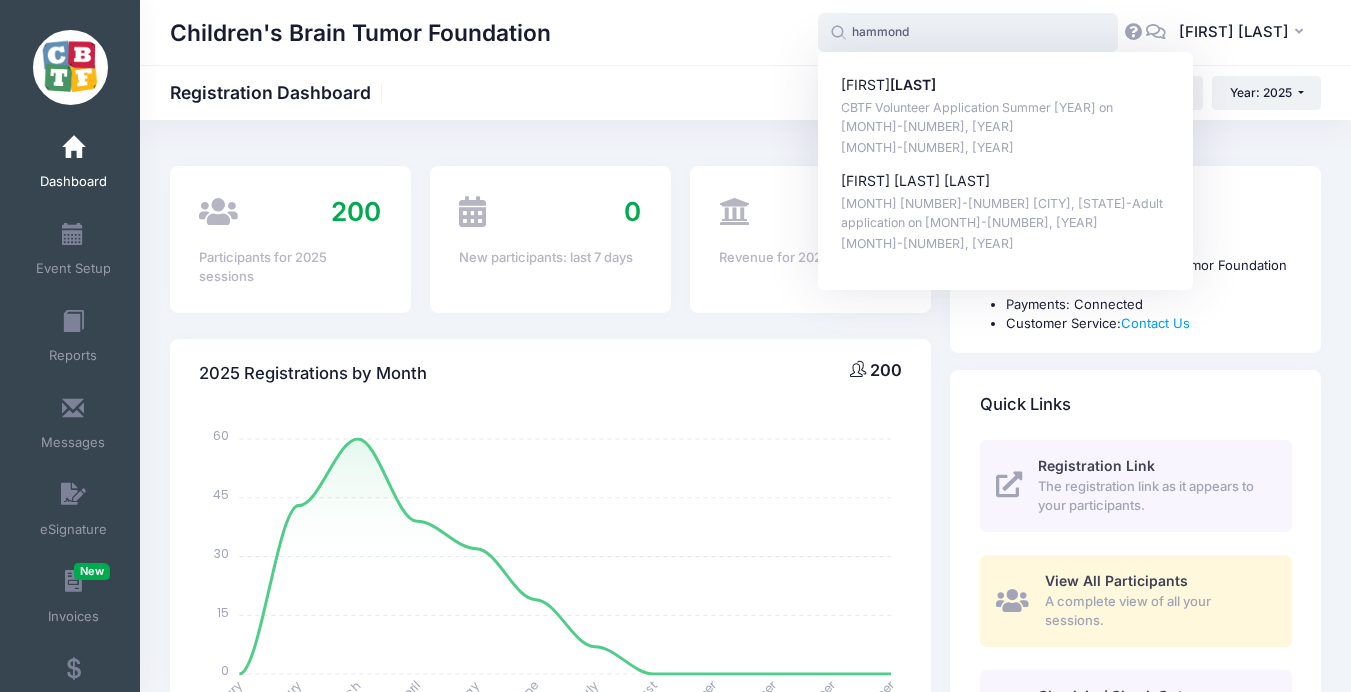 click on "Hammond" at bounding box center [913, 84] 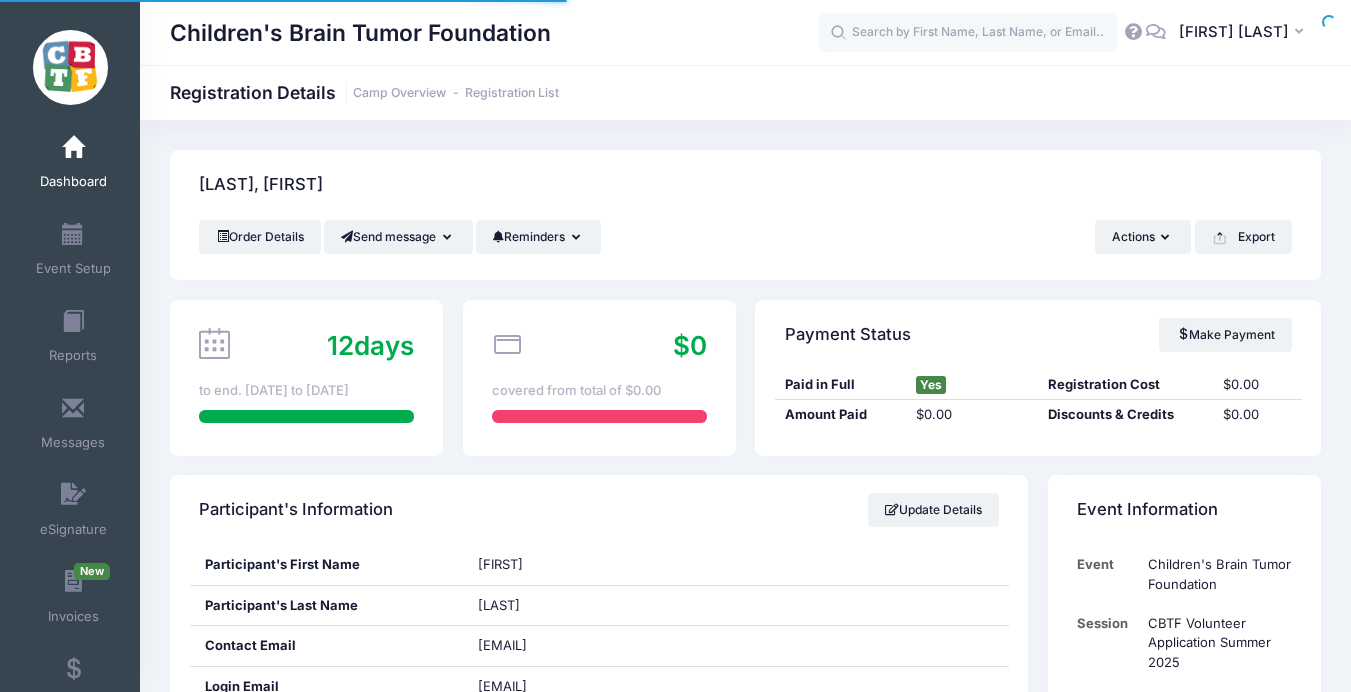 scroll, scrollTop: 285, scrollLeft: 0, axis: vertical 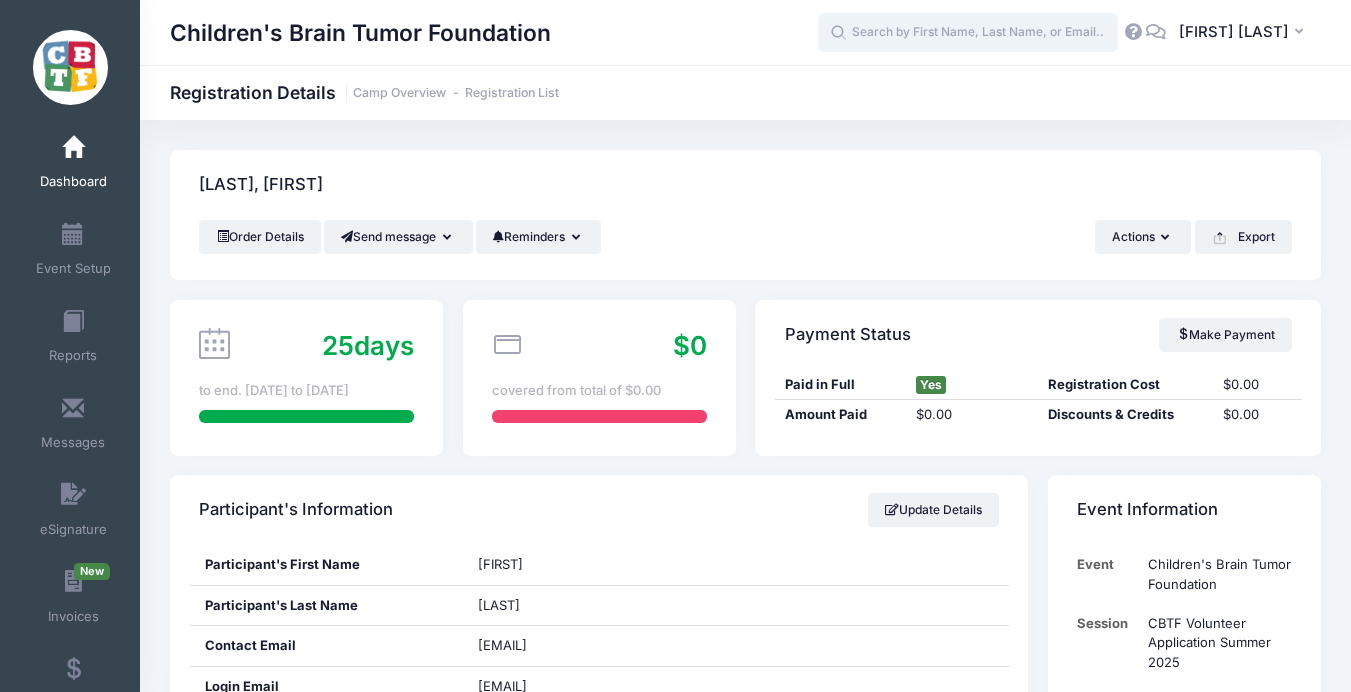 click at bounding box center [968, 33] 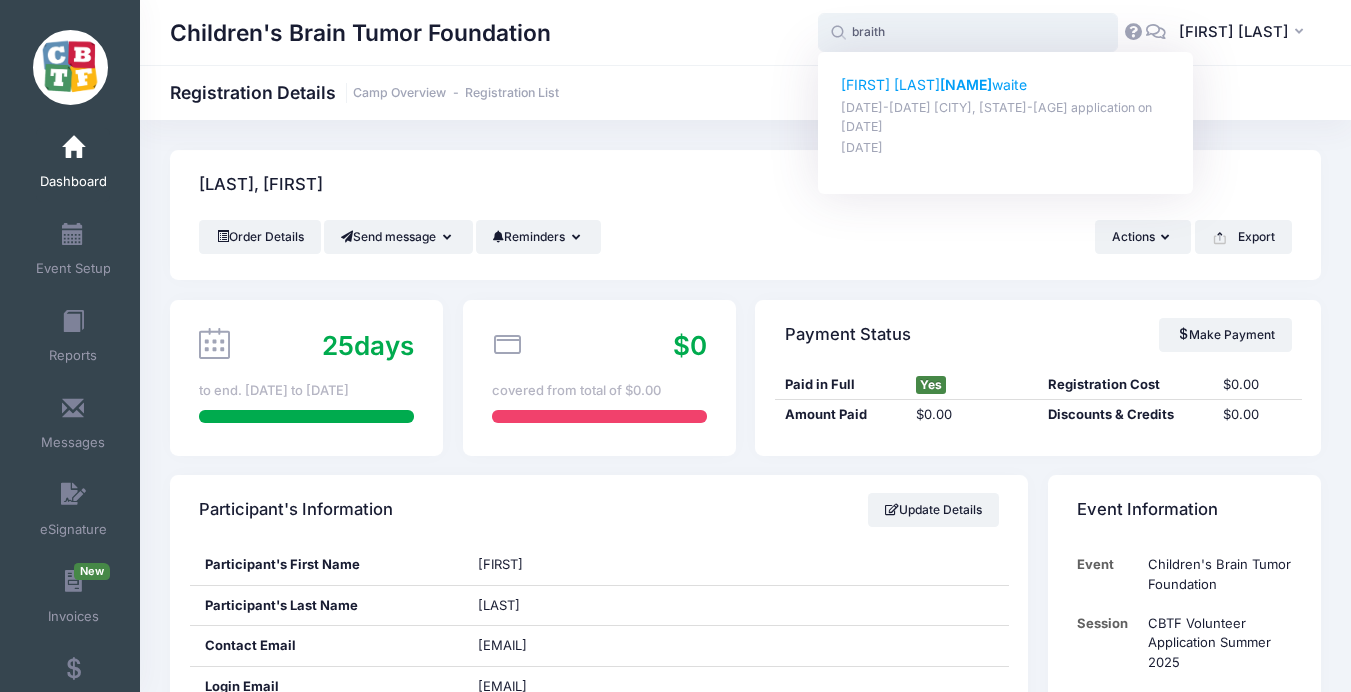 click on "[FIRST]" at bounding box center [966, 84] 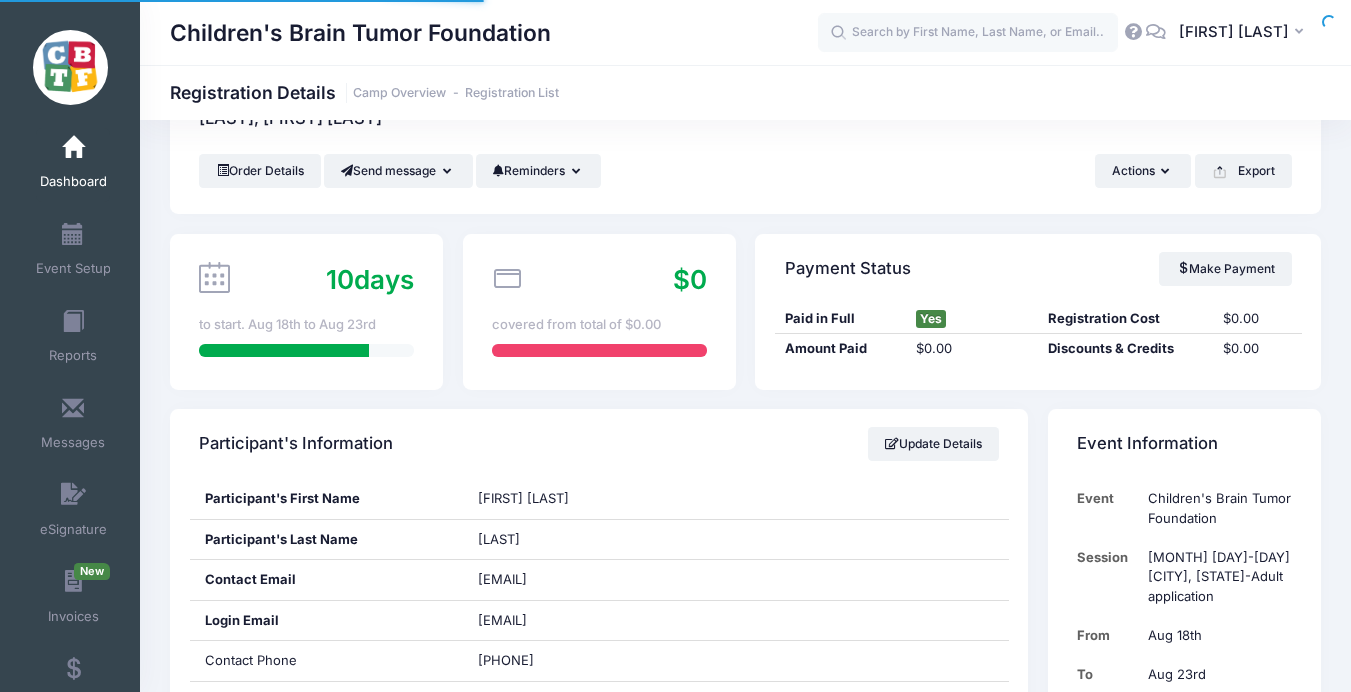 scroll, scrollTop: 135, scrollLeft: 0, axis: vertical 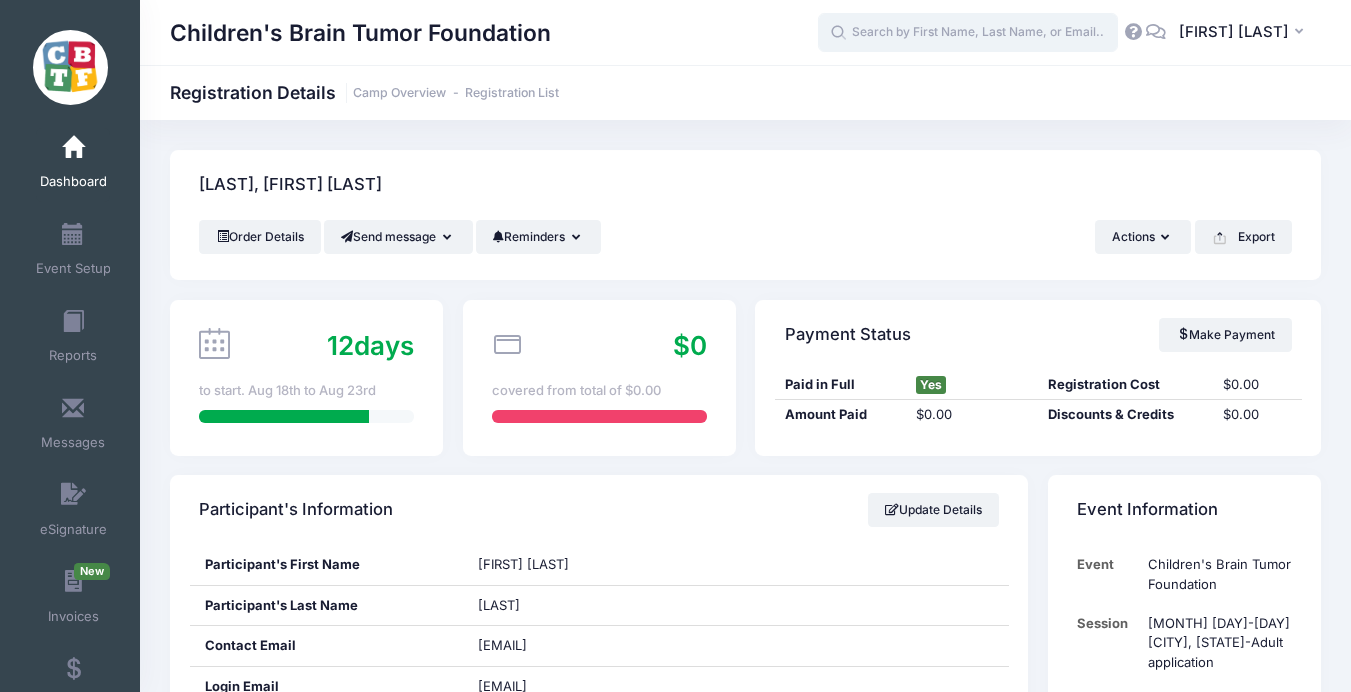 click at bounding box center [968, 33] 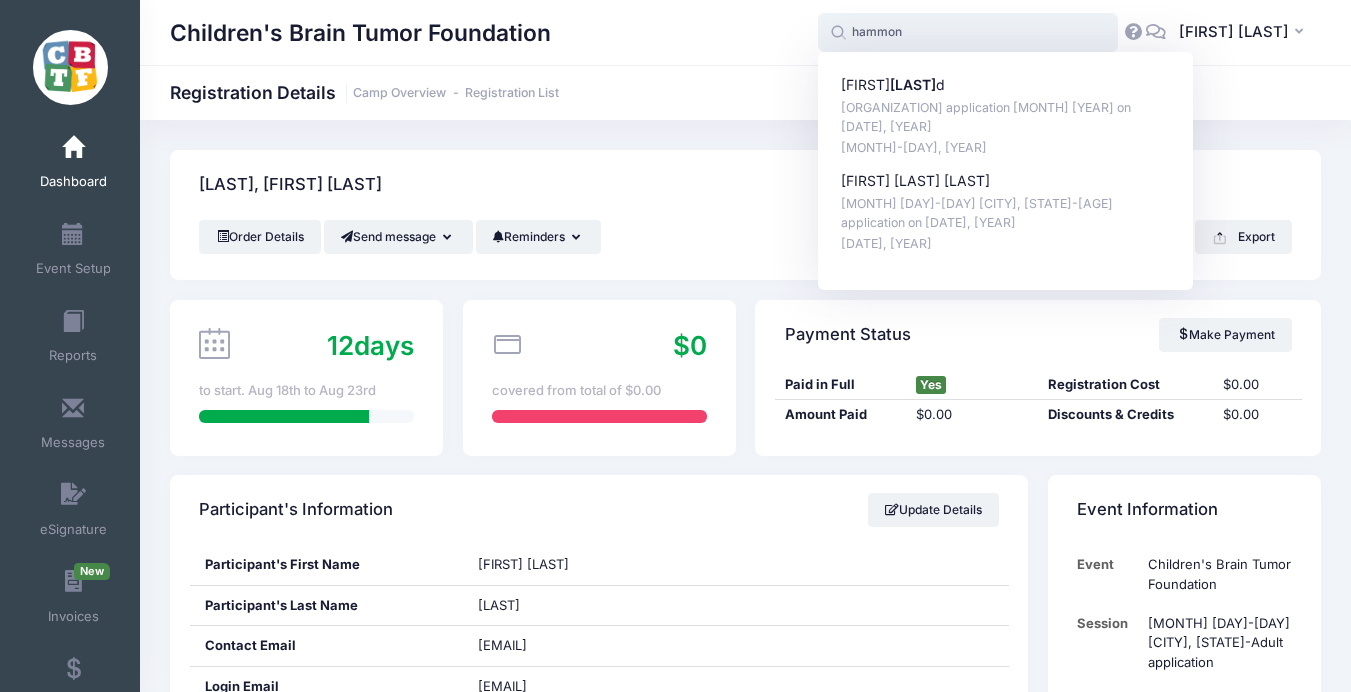 click on "Hammon" at bounding box center (913, 84) 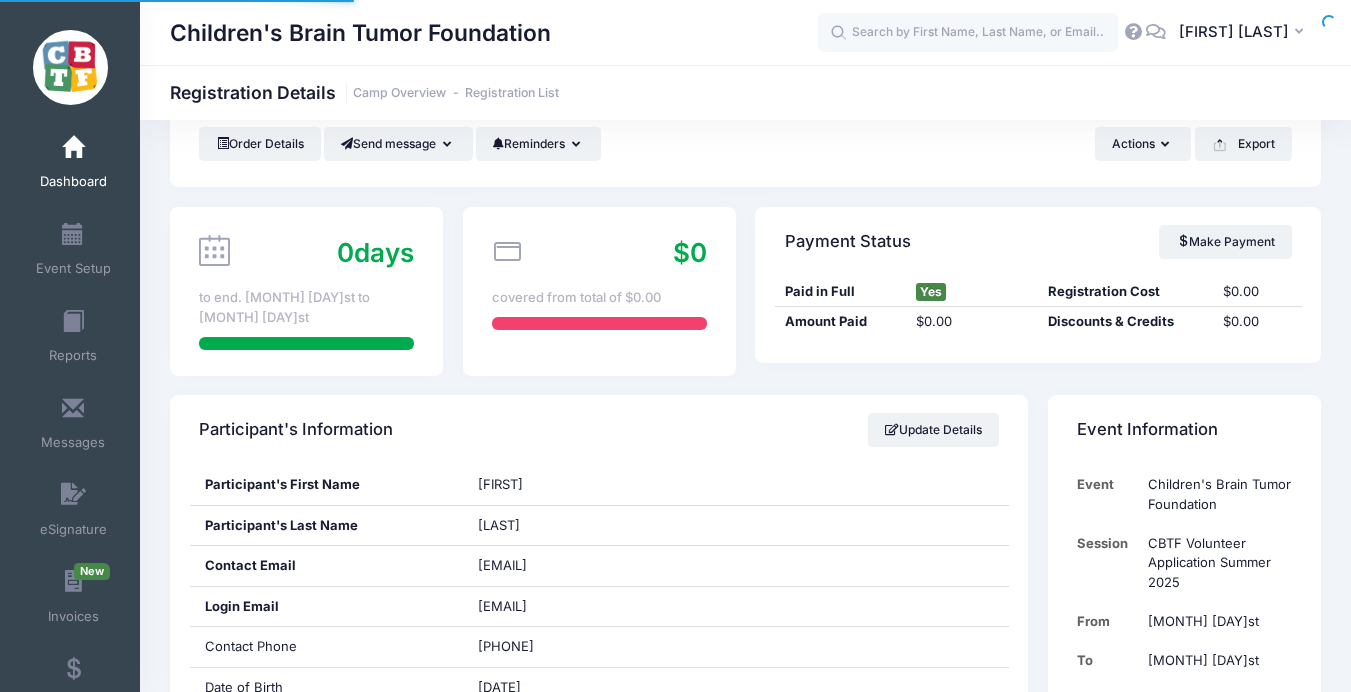 scroll, scrollTop: 163, scrollLeft: 0, axis: vertical 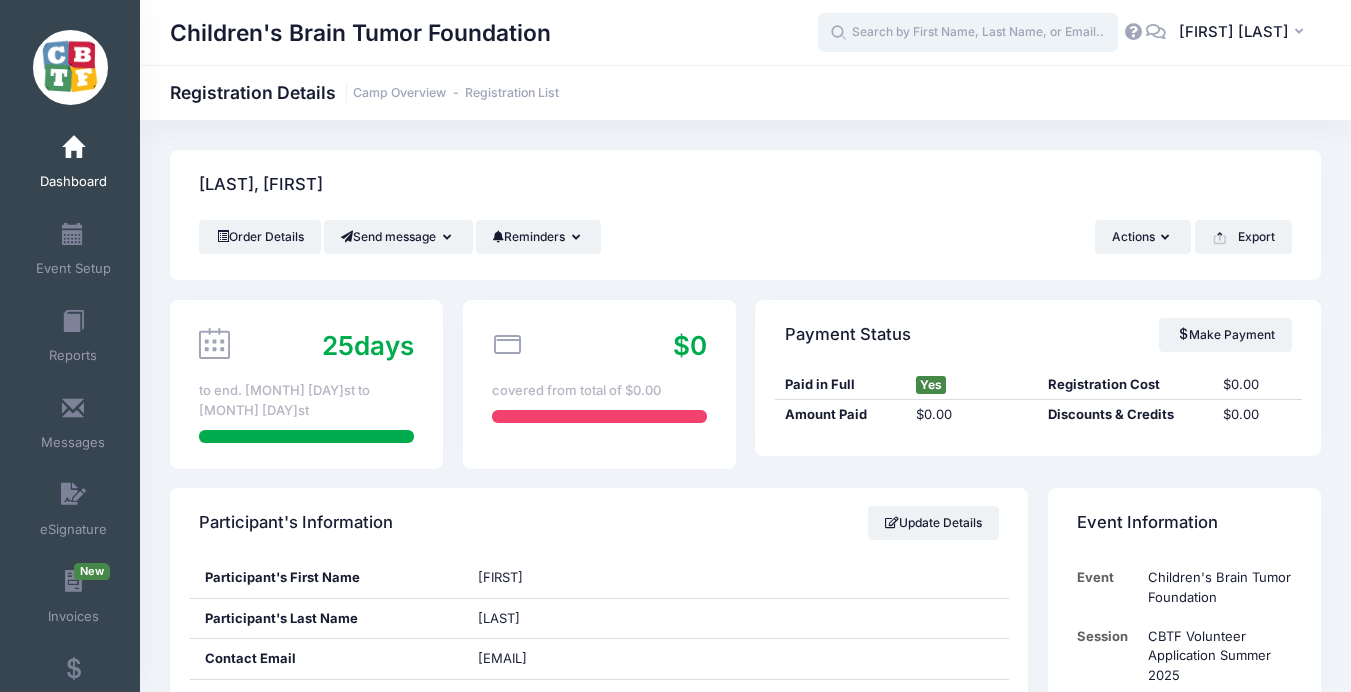 click at bounding box center [968, 33] 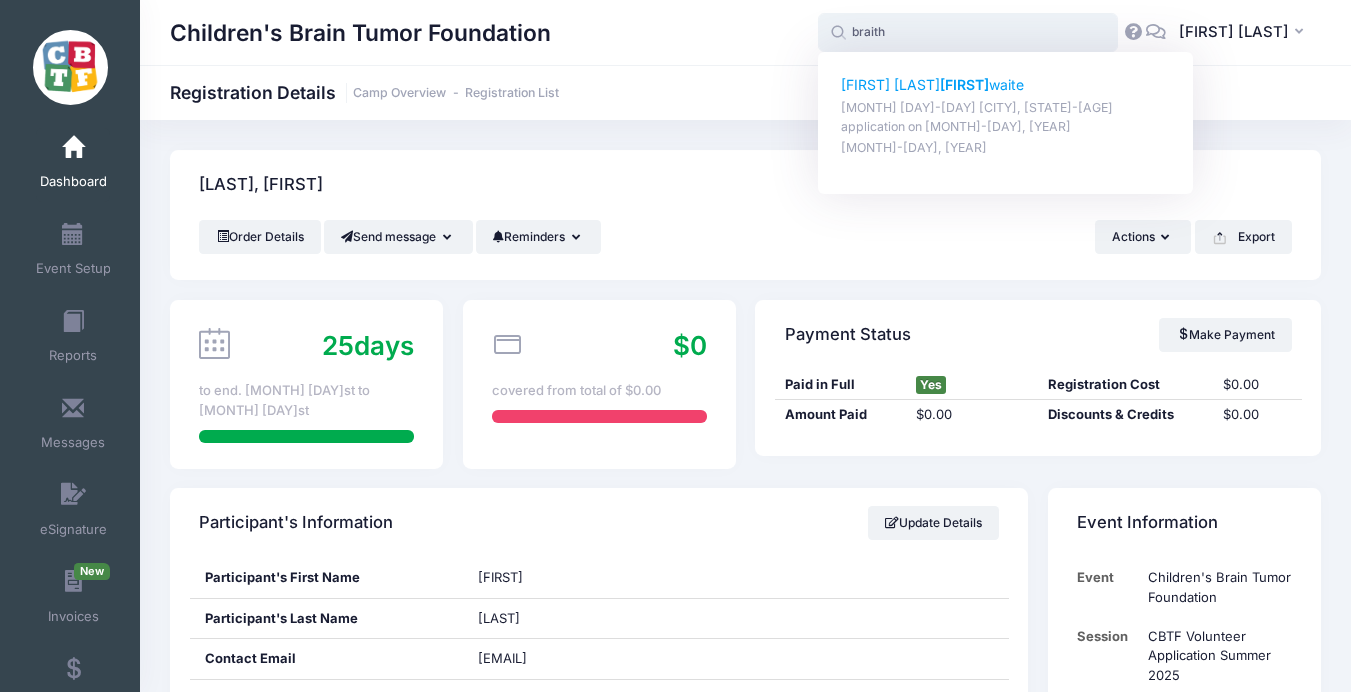 click on "sarah Rose  Braith waite" at bounding box center [1006, 85] 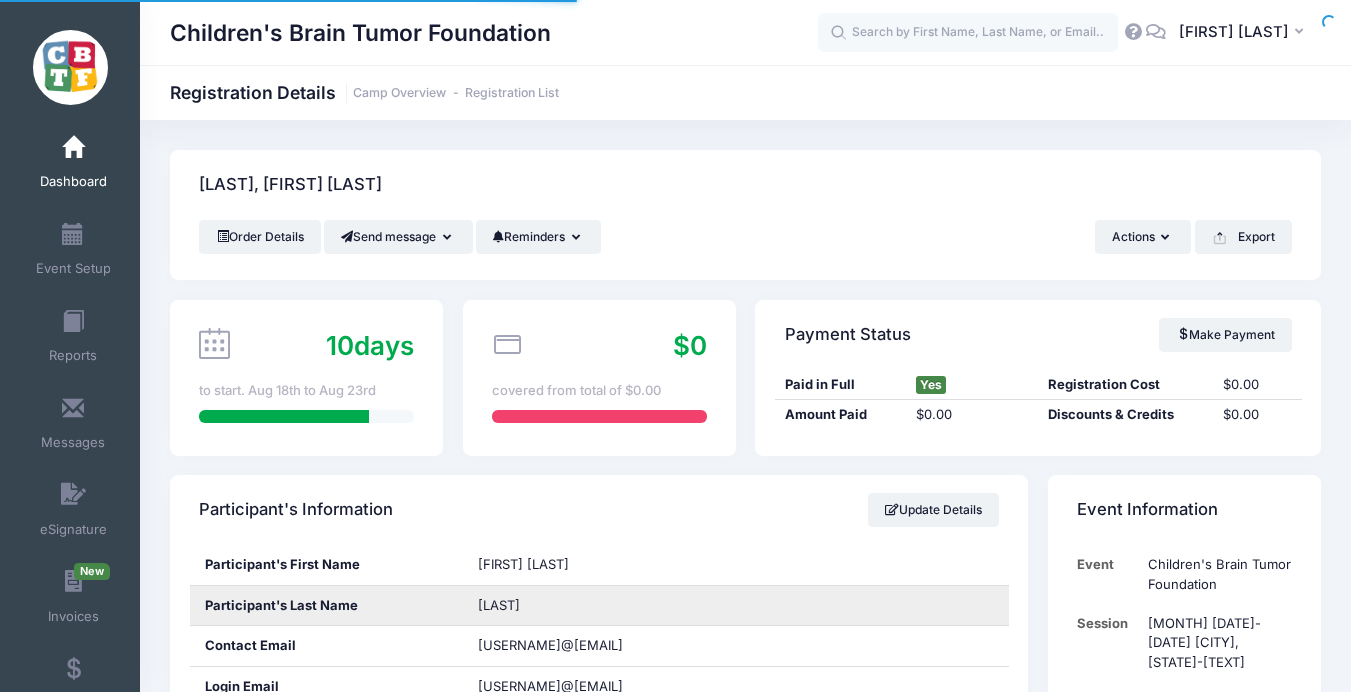 scroll, scrollTop: 139, scrollLeft: 0, axis: vertical 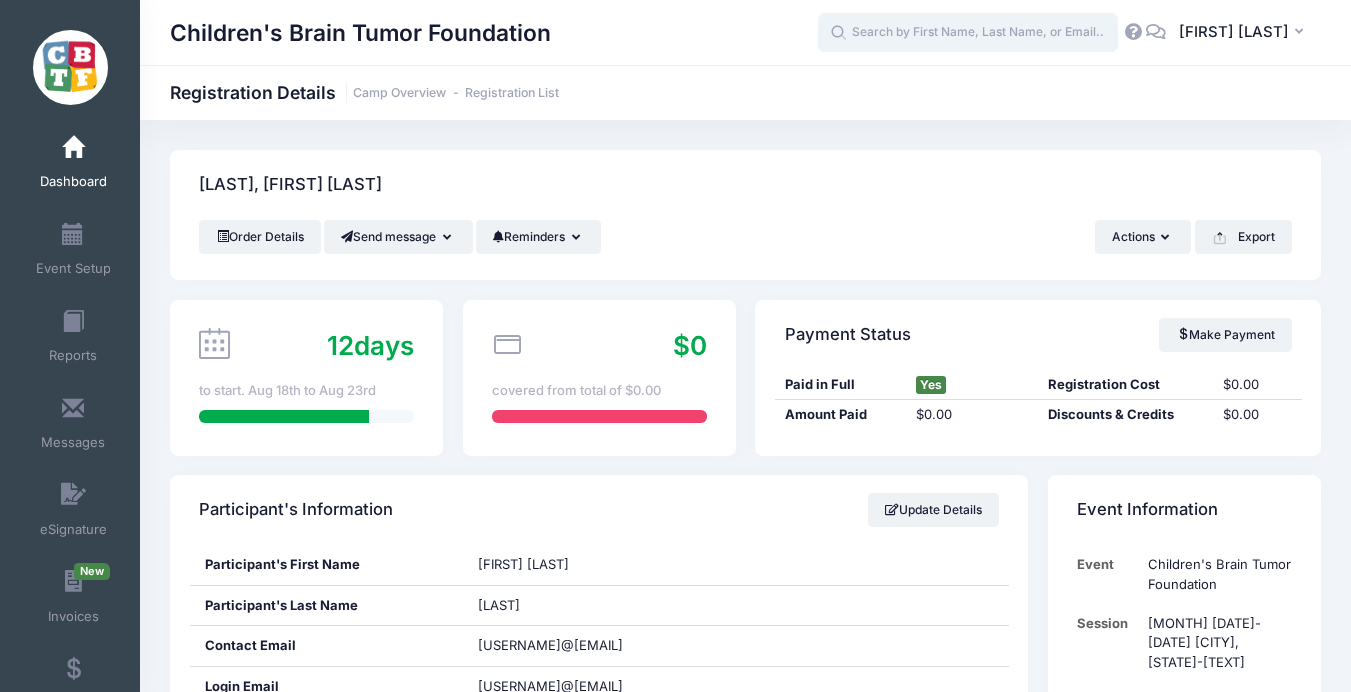 click at bounding box center (968, 33) 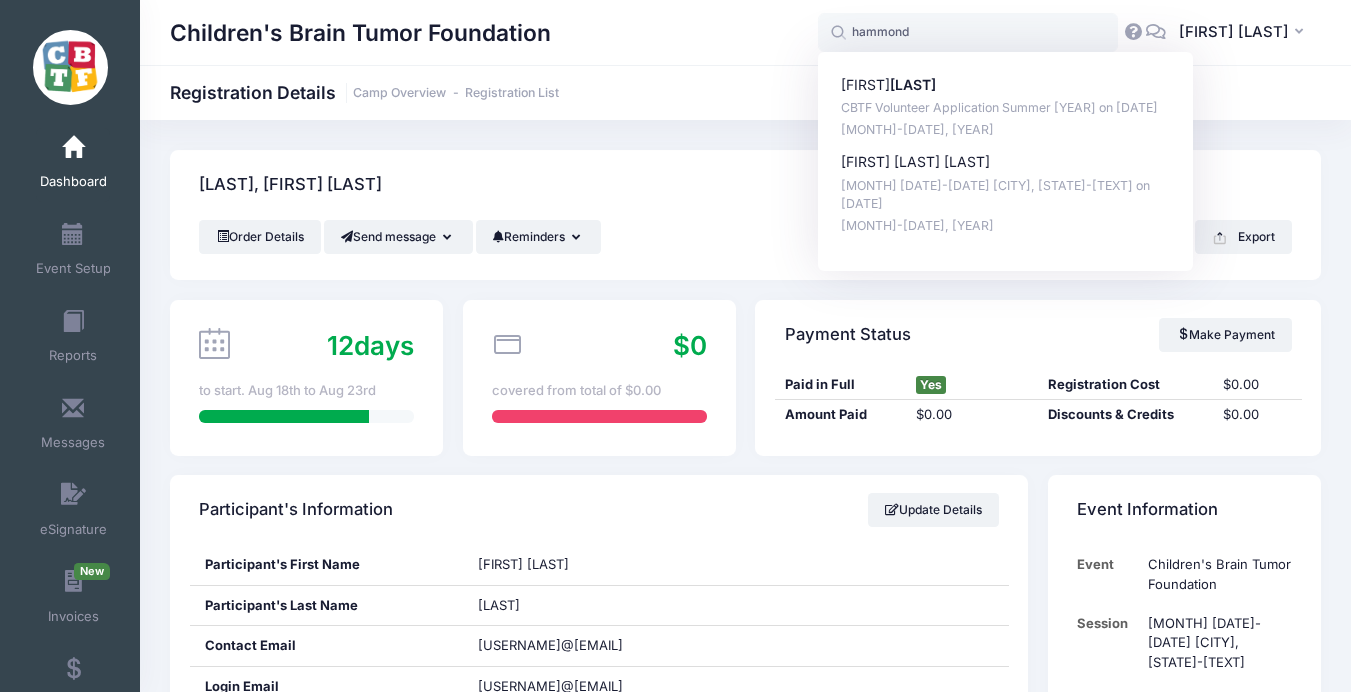 click on "Participant's Information
Update Details" at bounding box center [599, 510] 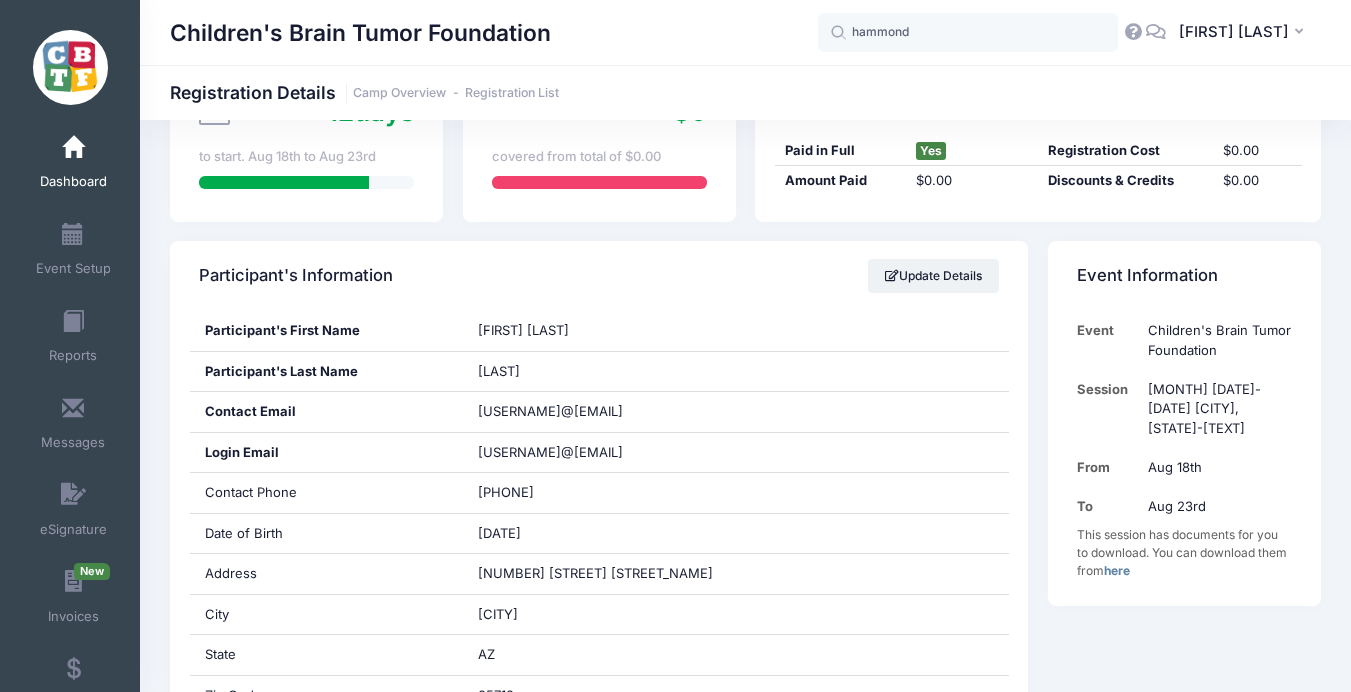 scroll, scrollTop: 0, scrollLeft: 0, axis: both 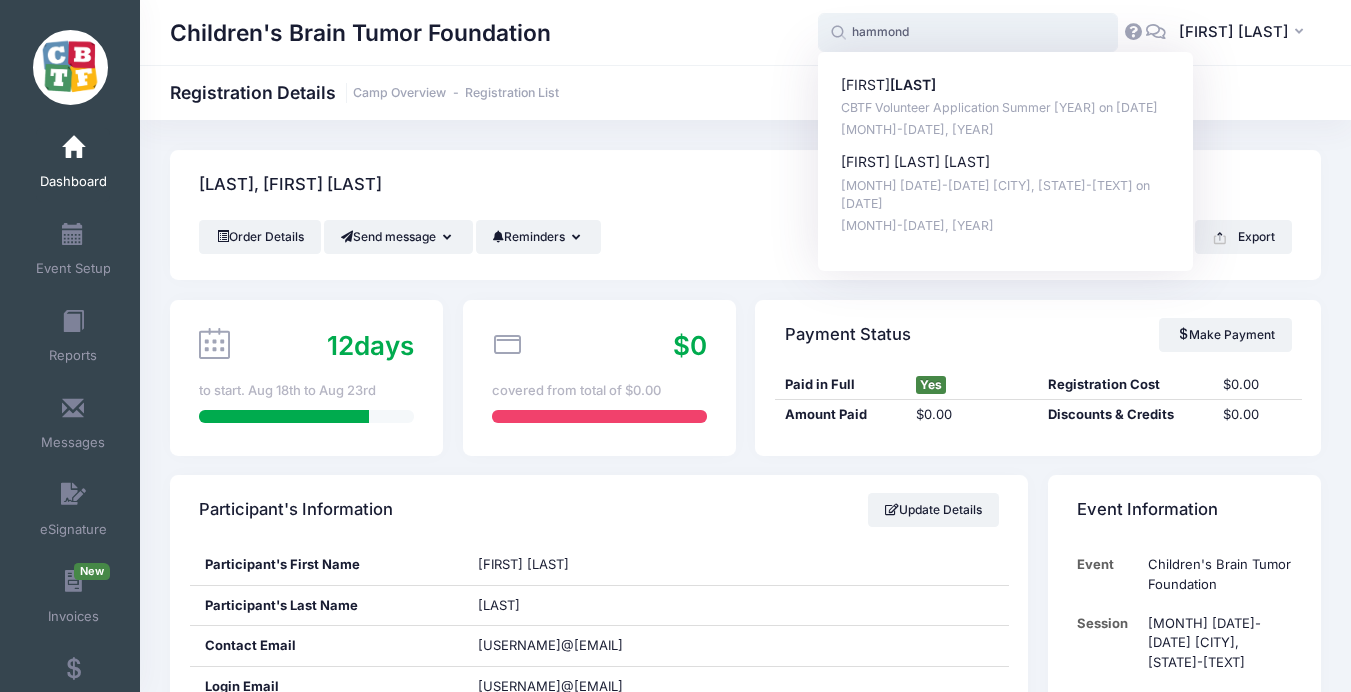 drag, startPoint x: 996, startPoint y: 37, endPoint x: 818, endPoint y: 54, distance: 178.80995 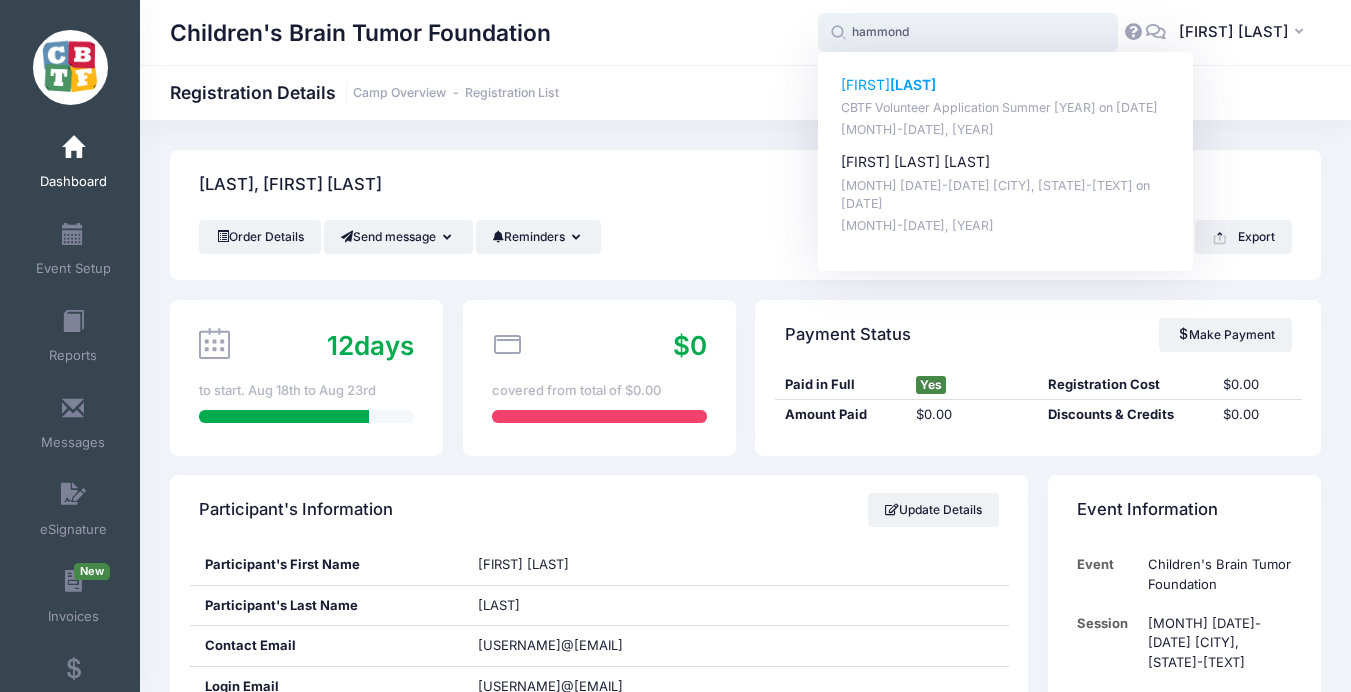 click on "[NAME]" at bounding box center (913, 84) 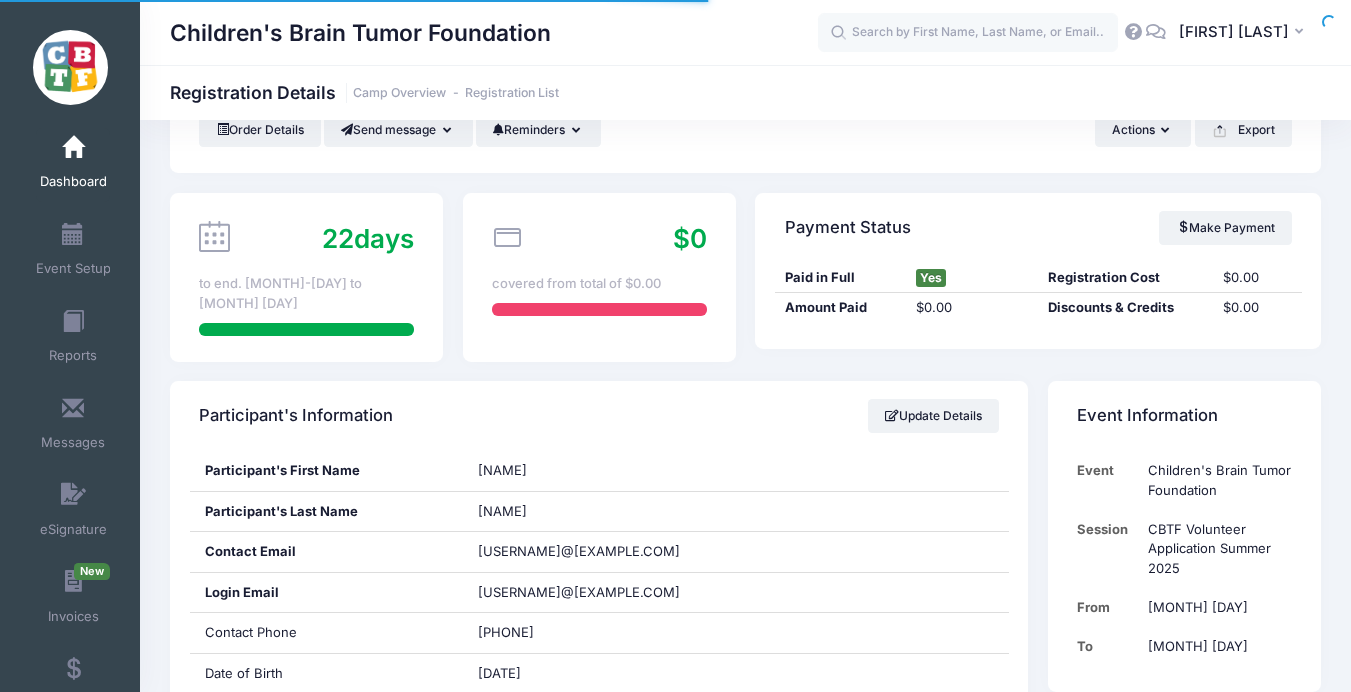 scroll, scrollTop: 417, scrollLeft: 0, axis: vertical 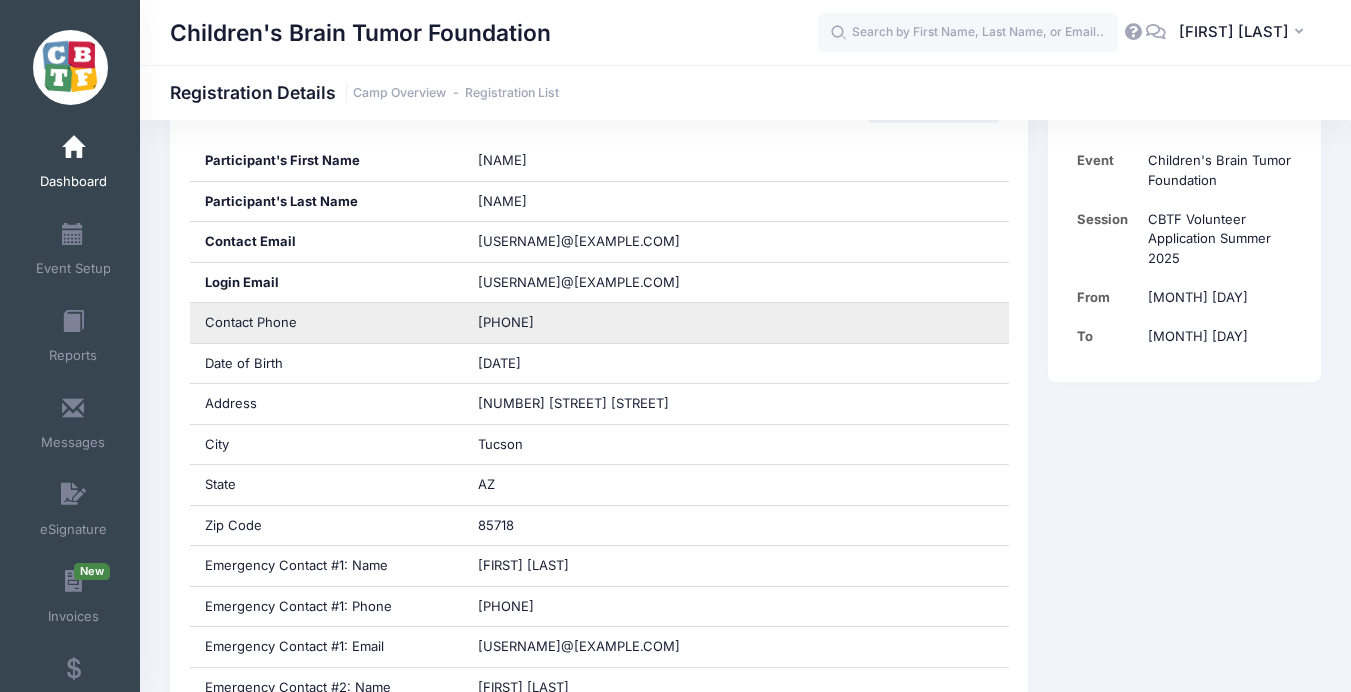 drag, startPoint x: 565, startPoint y: 314, endPoint x: 429, endPoint y: 312, distance: 136.01471 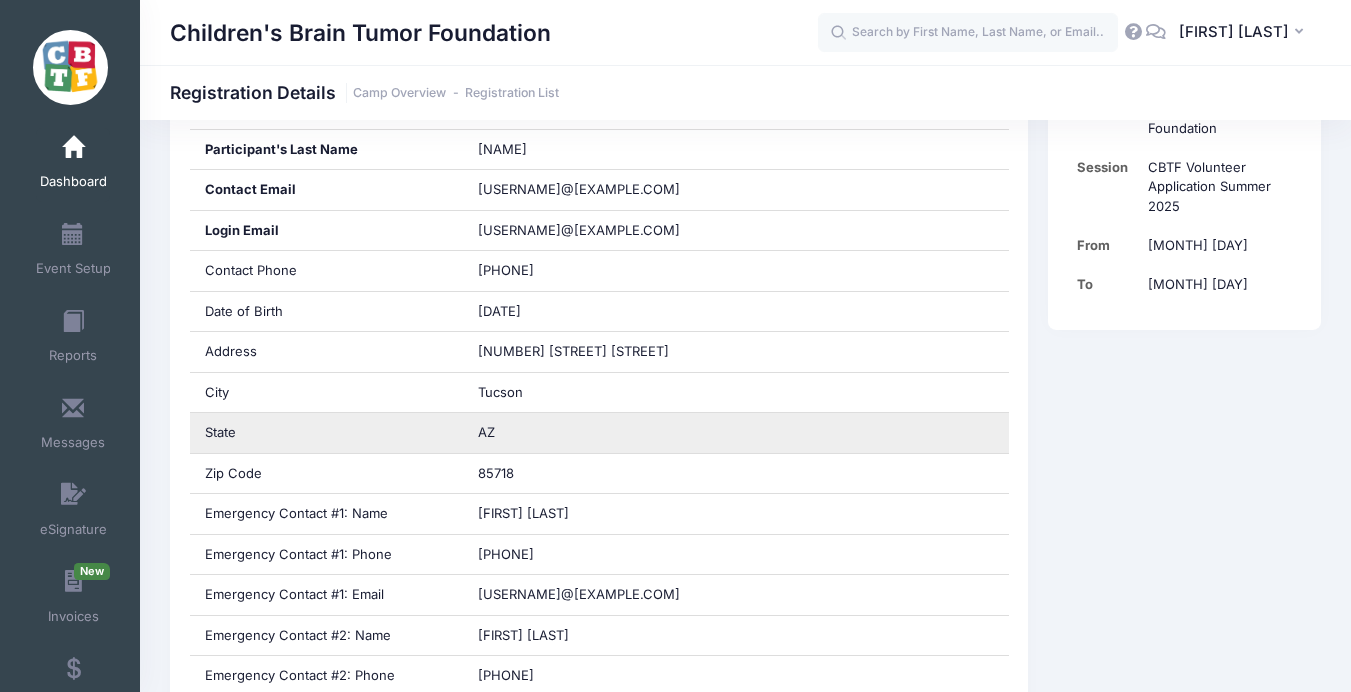 scroll, scrollTop: 487, scrollLeft: 0, axis: vertical 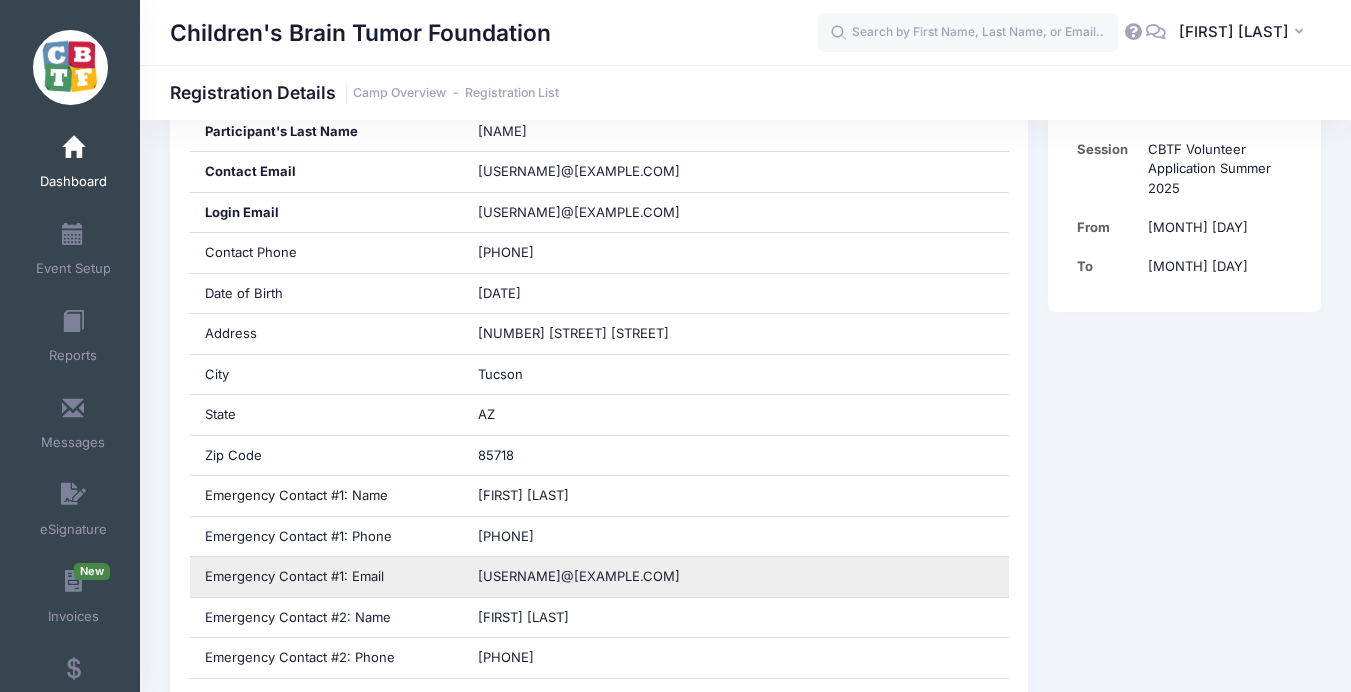 drag, startPoint x: 687, startPoint y: 553, endPoint x: 696, endPoint y: 565, distance: 15 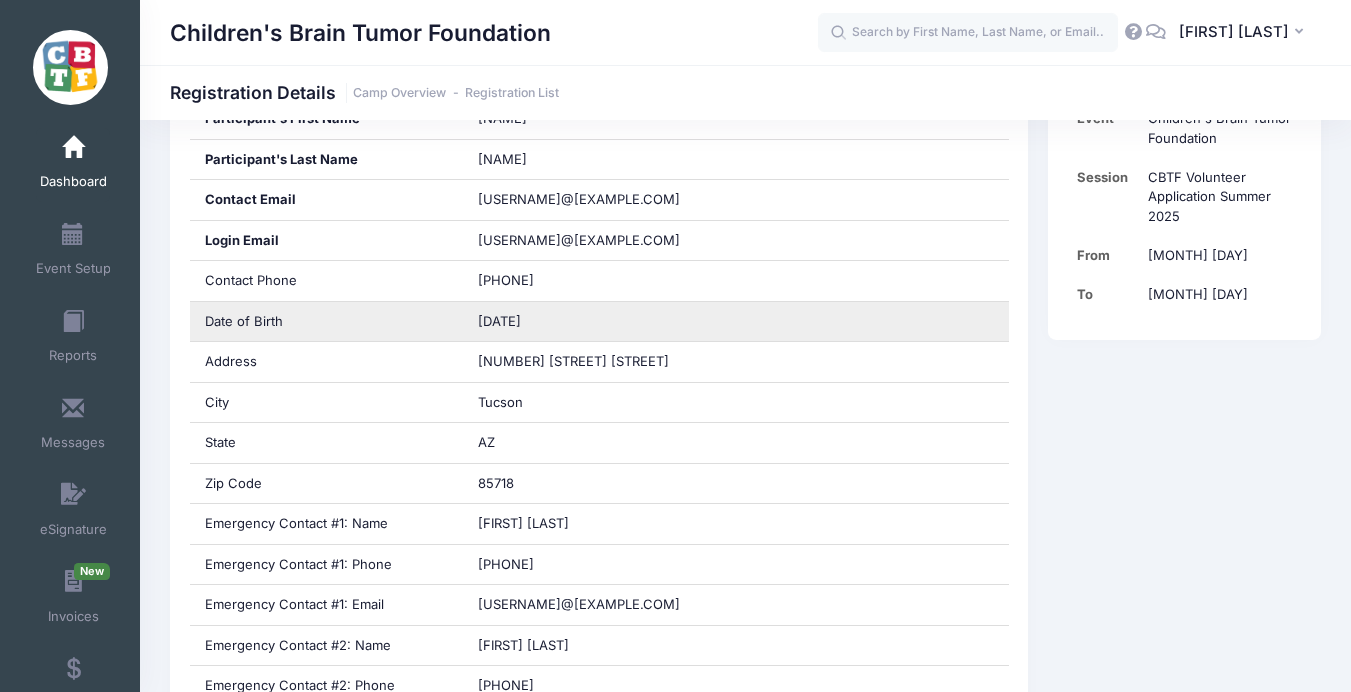 scroll, scrollTop: 477, scrollLeft: 0, axis: vertical 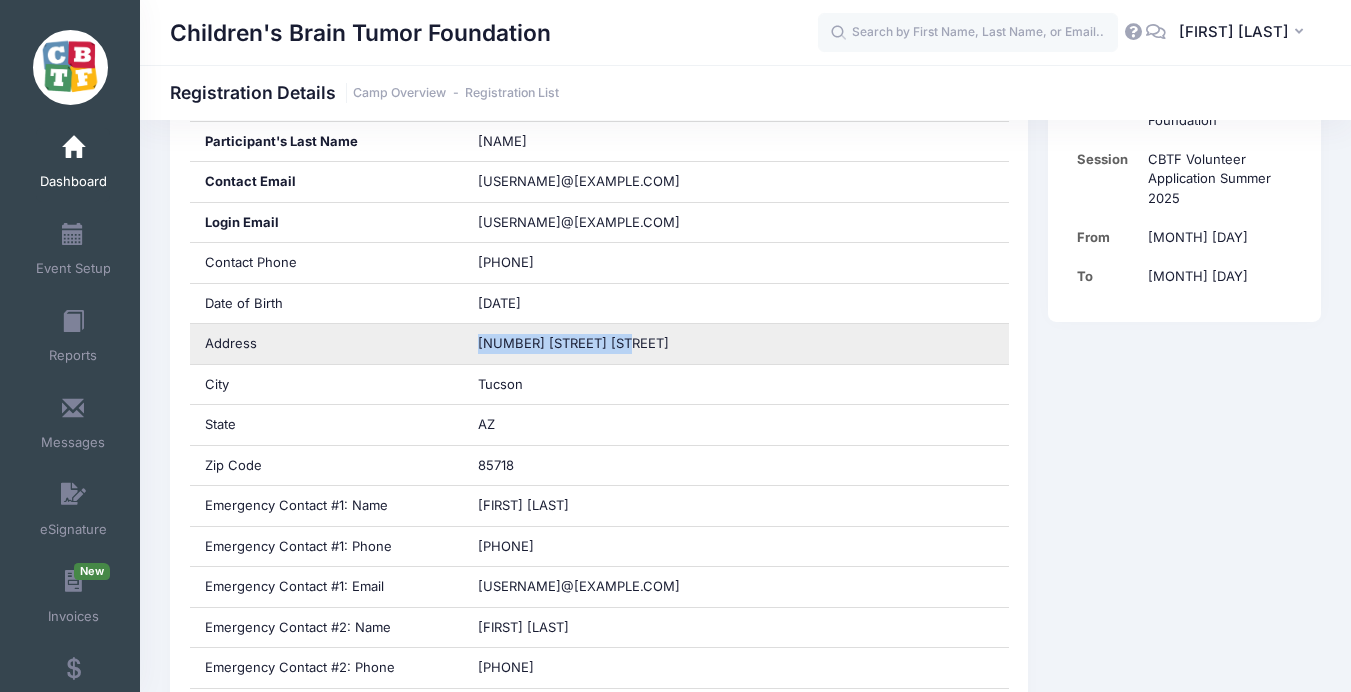 drag, startPoint x: 659, startPoint y: 328, endPoint x: 475, endPoint y: 324, distance: 184.04347 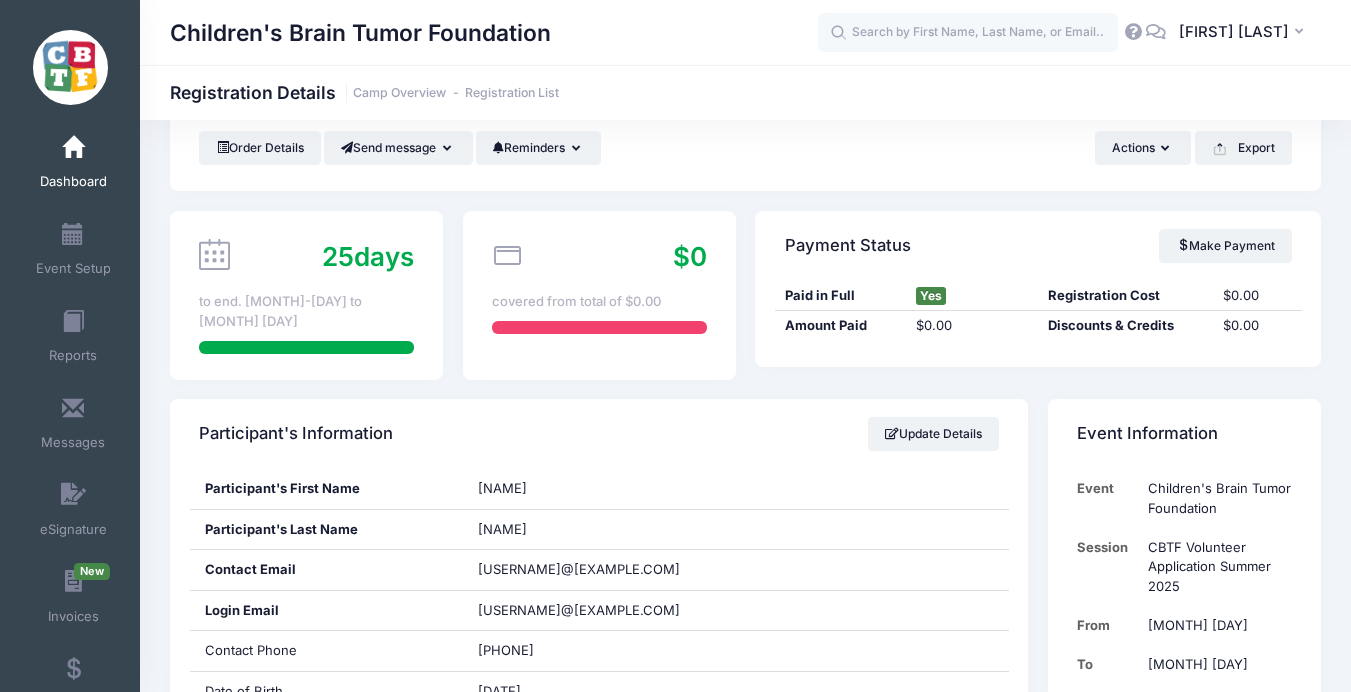 scroll, scrollTop: 0, scrollLeft: 0, axis: both 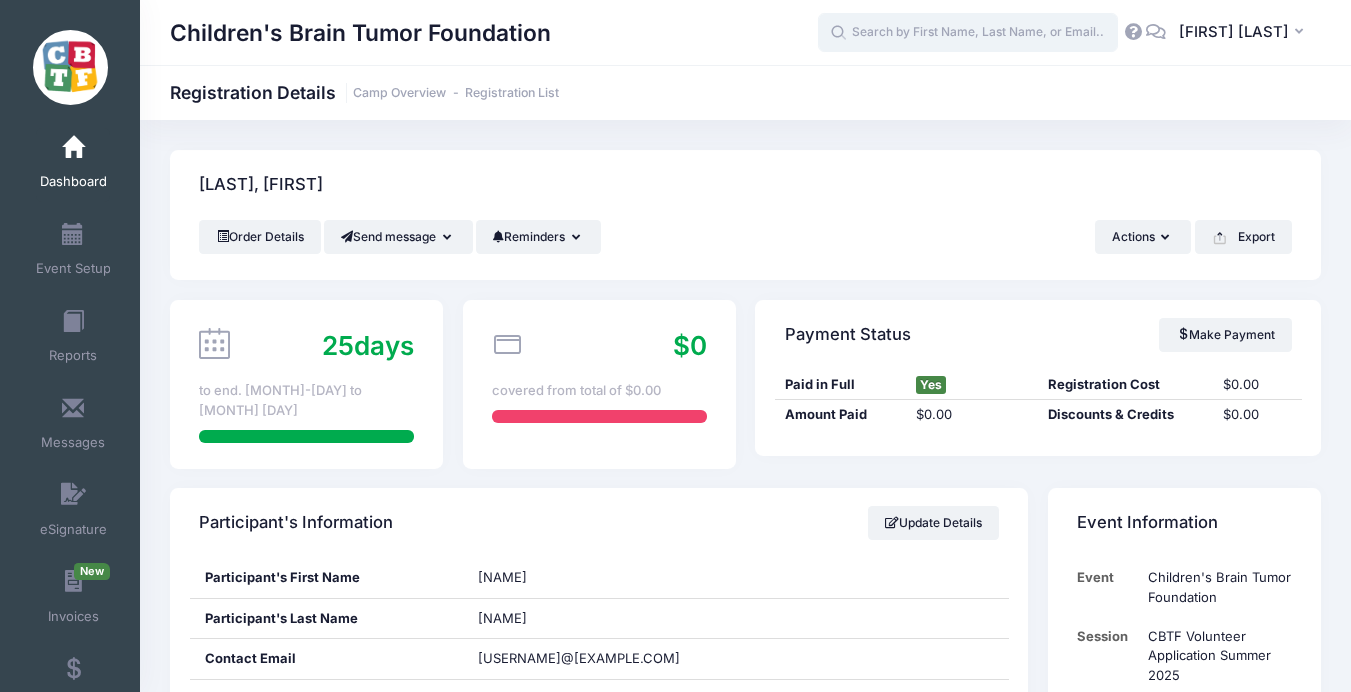 click at bounding box center (968, 33) 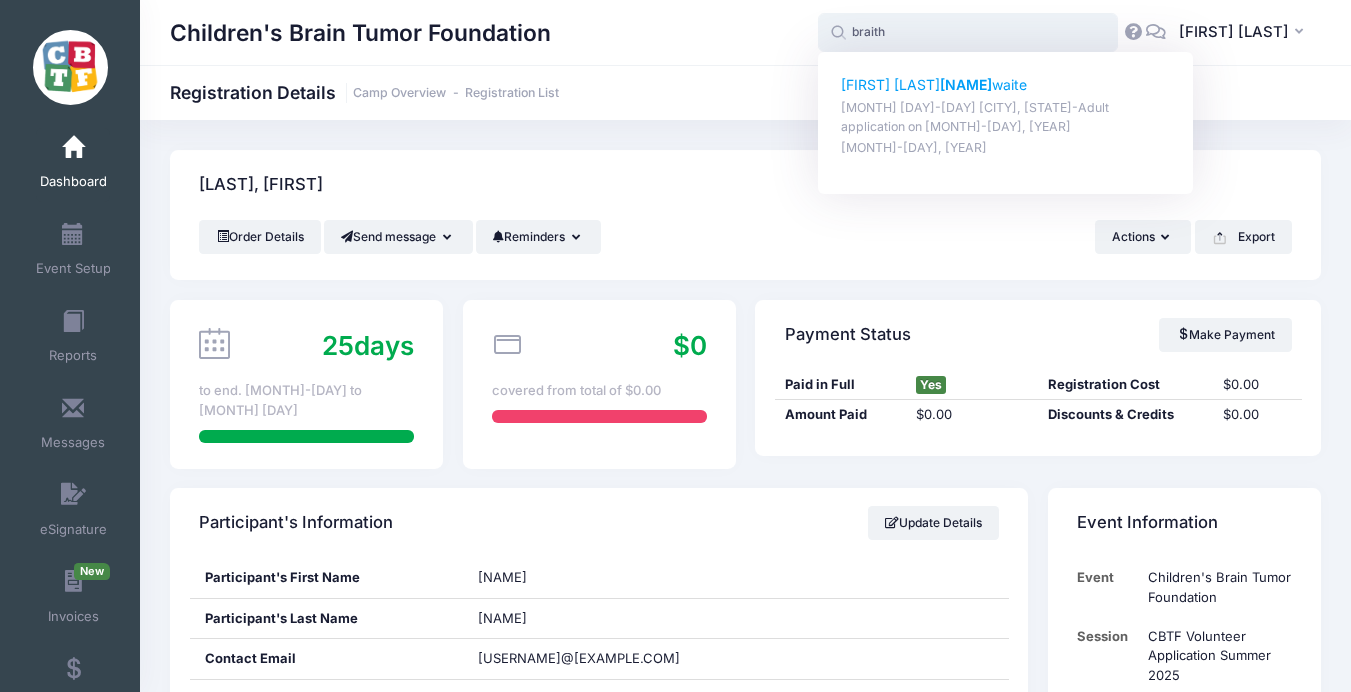 click on "sarah Rose  Braith waite" at bounding box center (1006, 85) 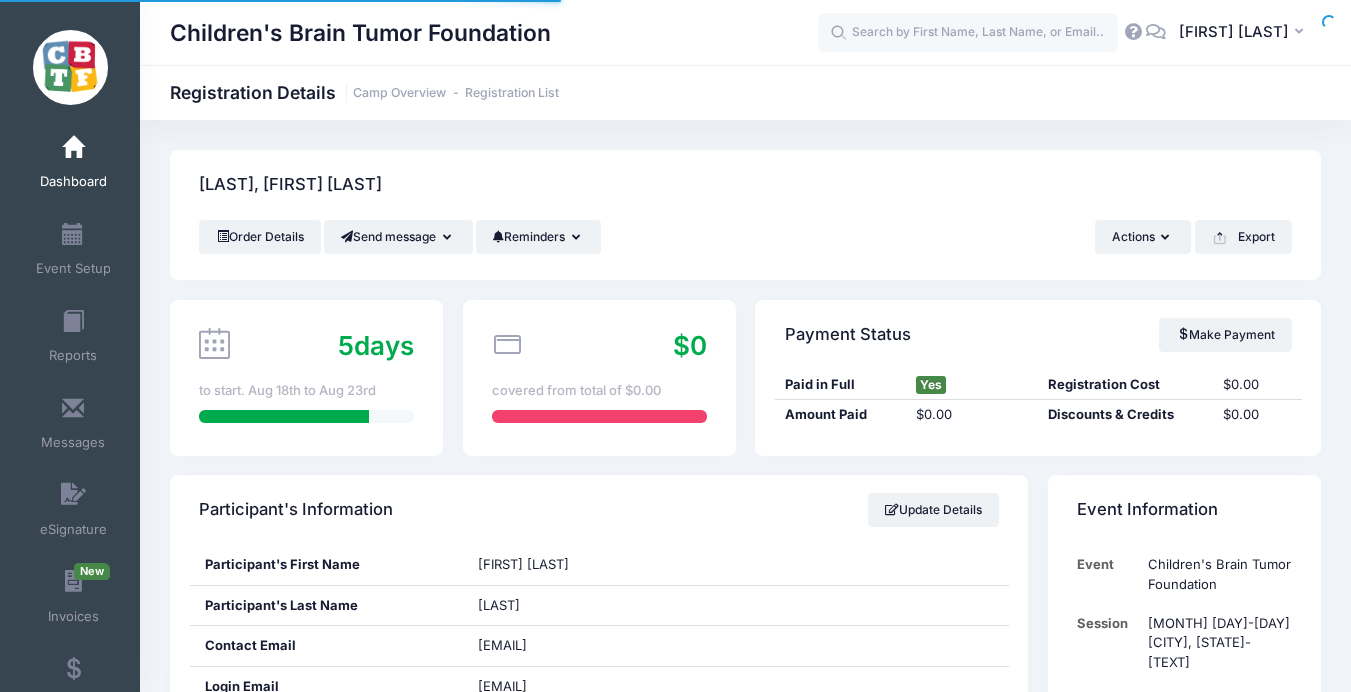 scroll, scrollTop: 0, scrollLeft: 0, axis: both 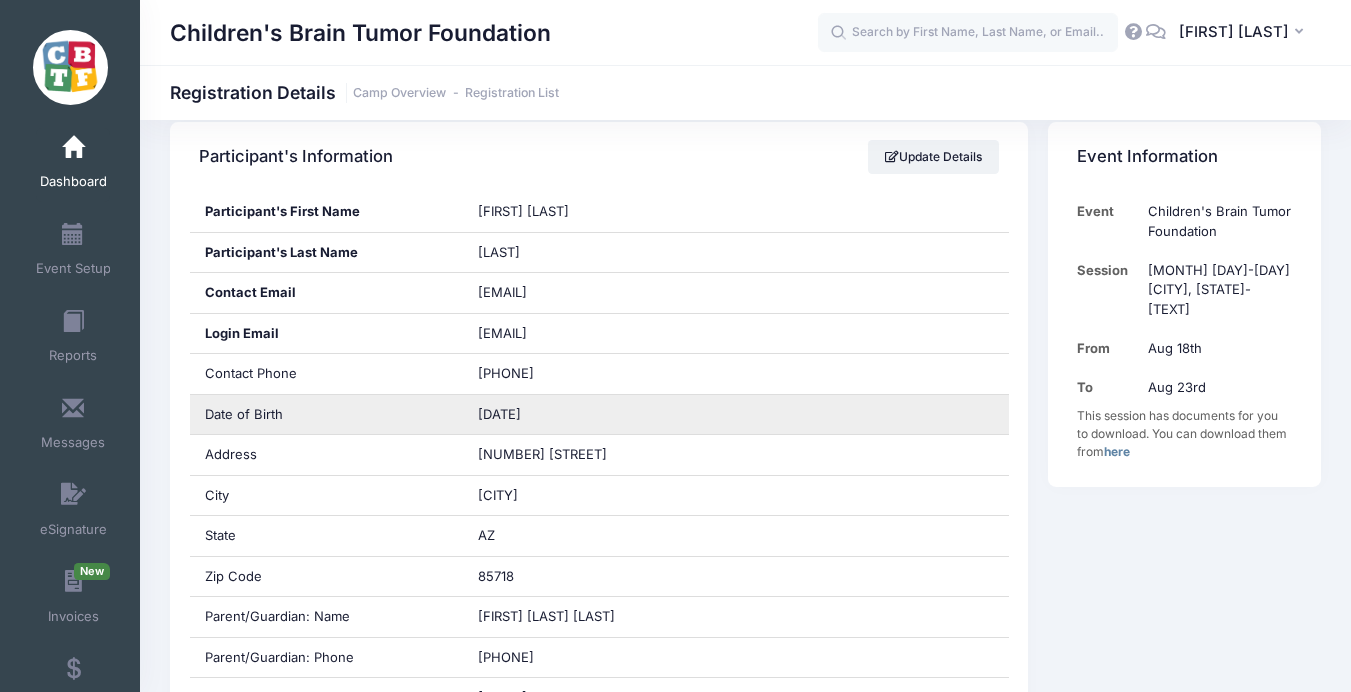 click on "01/18/2007" at bounding box center [736, 415] 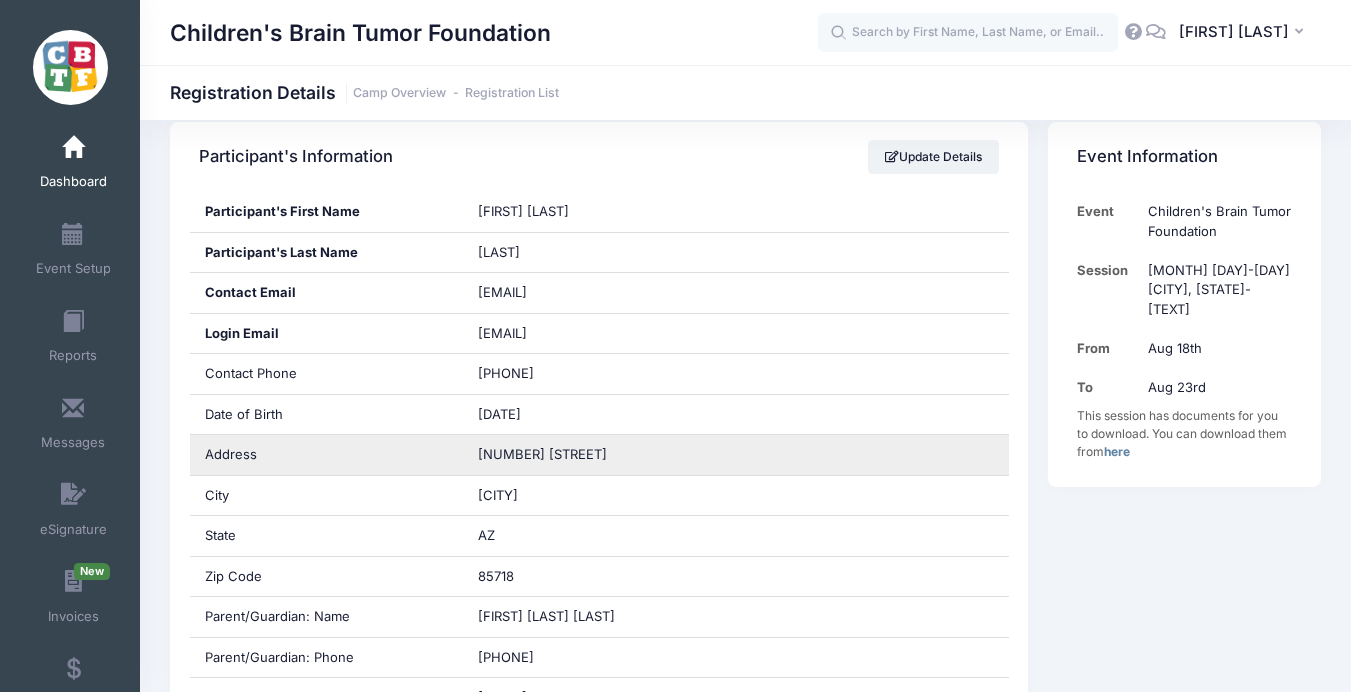 drag, startPoint x: 648, startPoint y: 458, endPoint x: 465, endPoint y: 455, distance: 183.02458 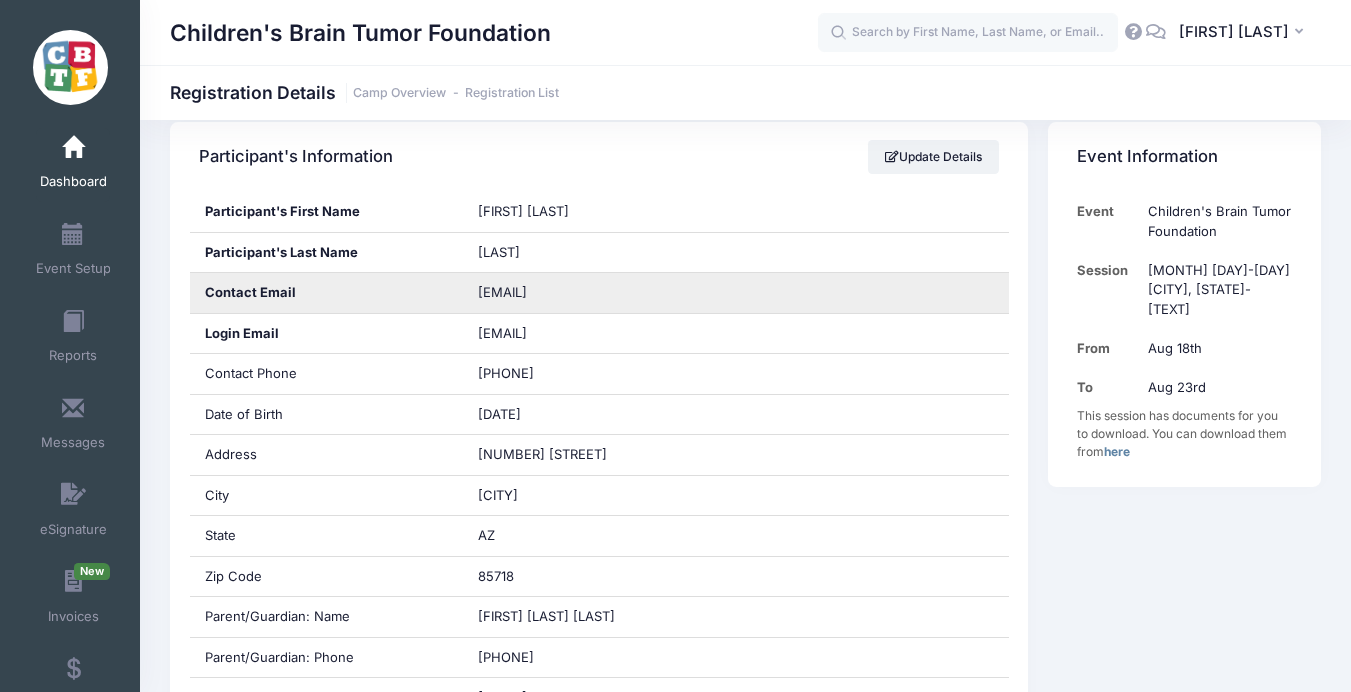 drag, startPoint x: 680, startPoint y: 296, endPoint x: 459, endPoint y: 295, distance: 221.00226 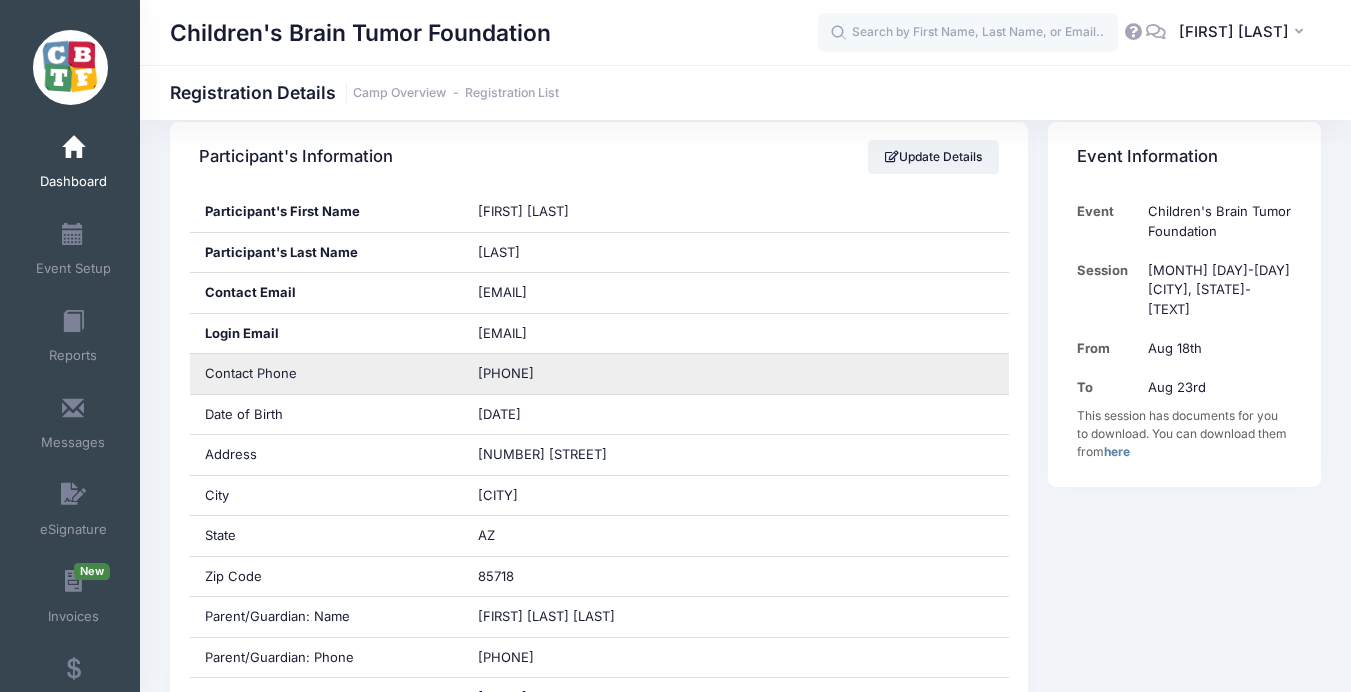 drag, startPoint x: 659, startPoint y: 377, endPoint x: 473, endPoint y: 377, distance: 186 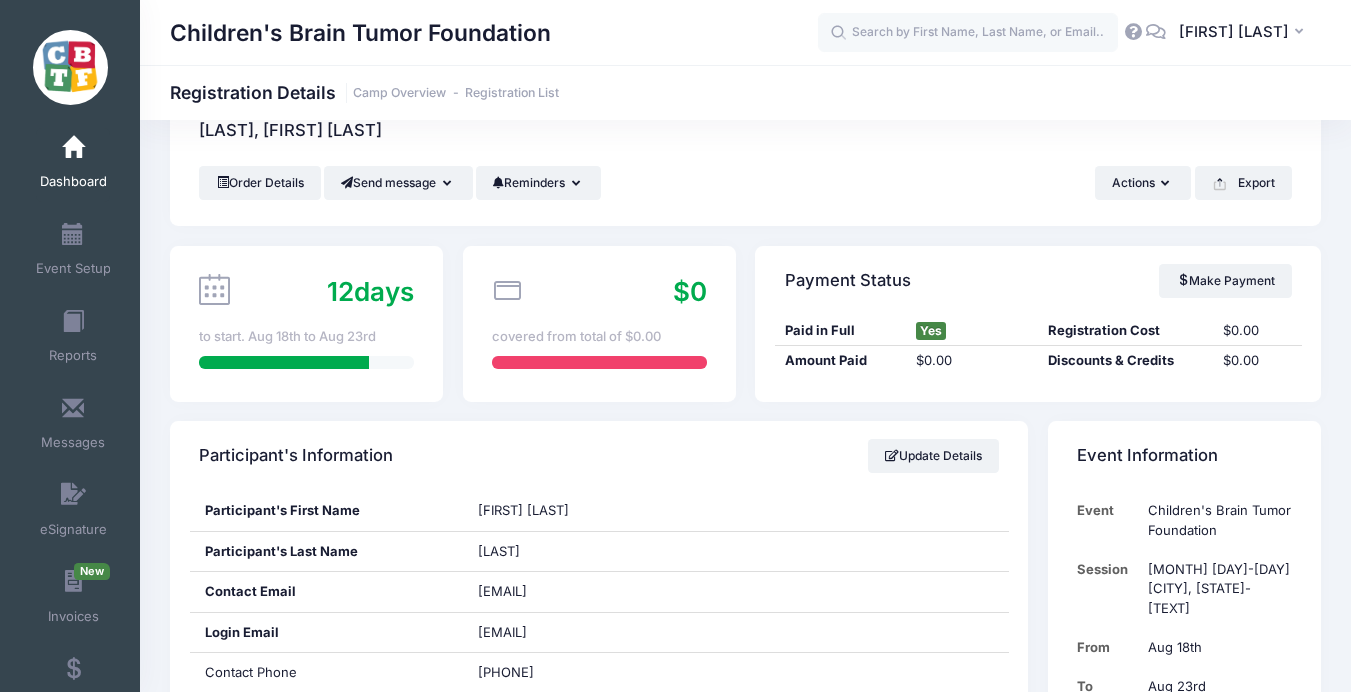 scroll, scrollTop: 0, scrollLeft: 0, axis: both 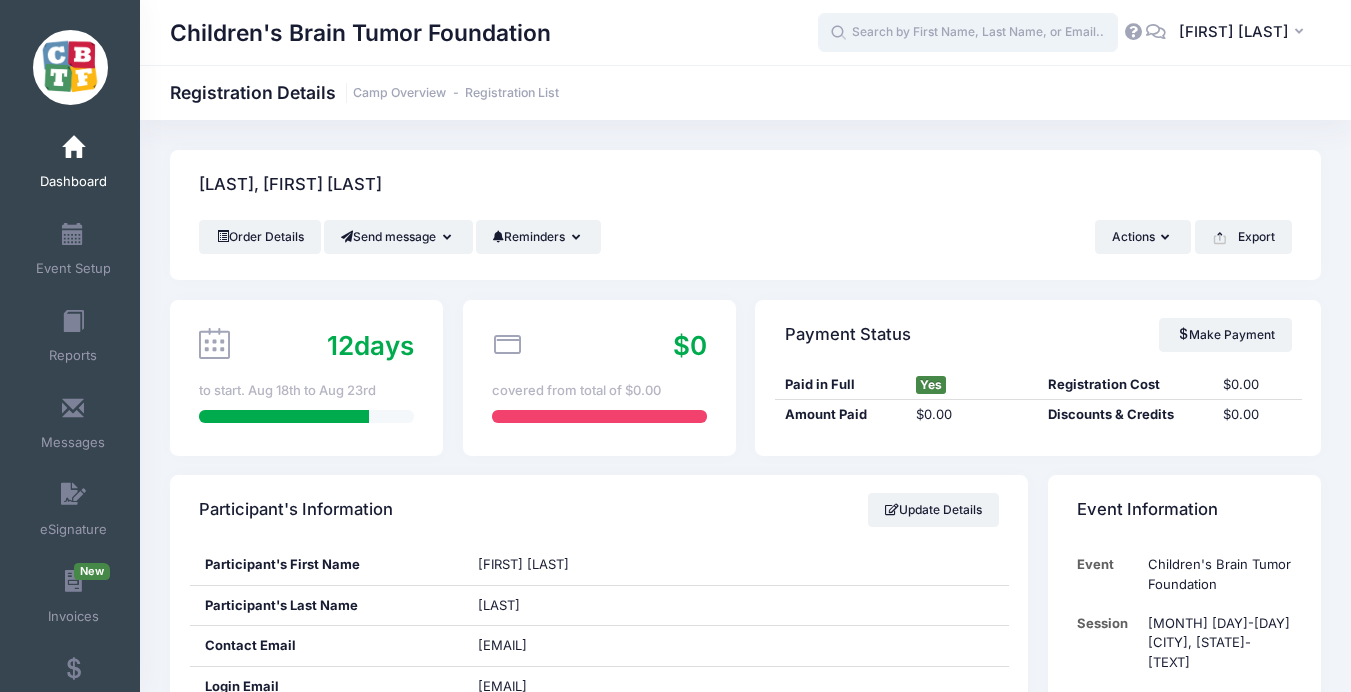 click at bounding box center [968, 33] 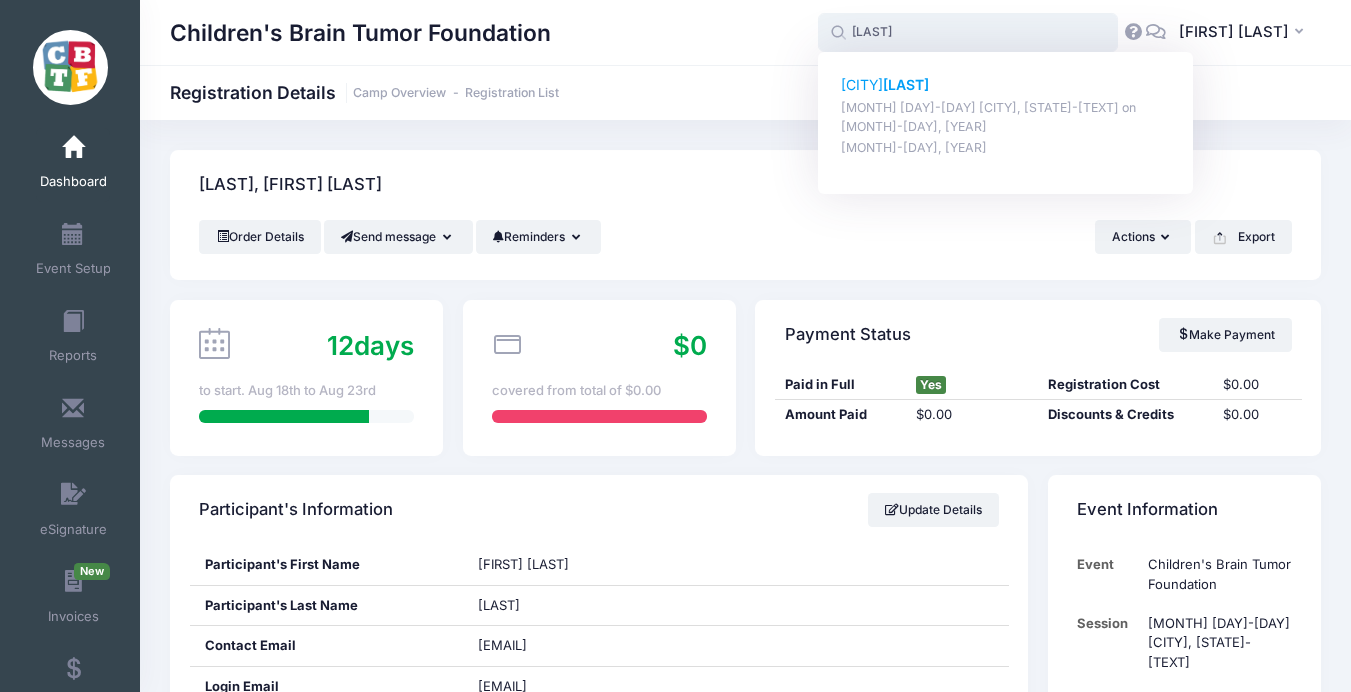 click on "[LAST]" at bounding box center [906, 84] 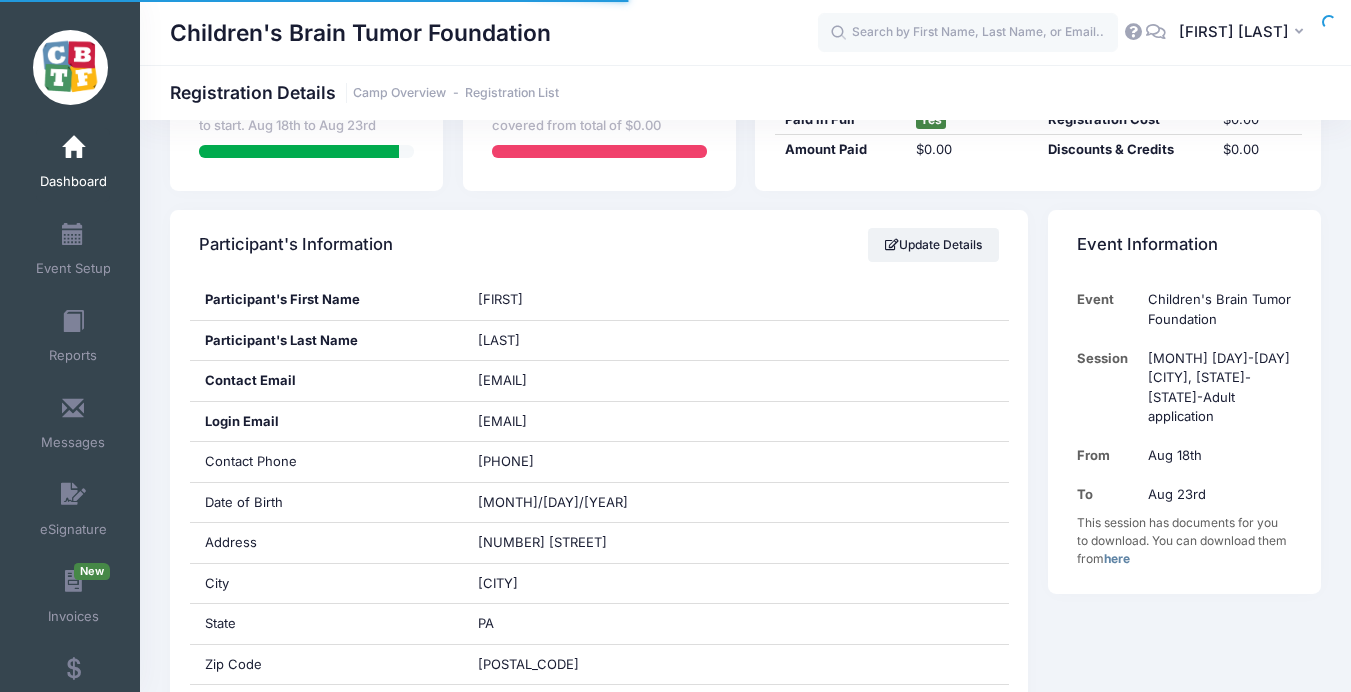 scroll, scrollTop: 0, scrollLeft: 0, axis: both 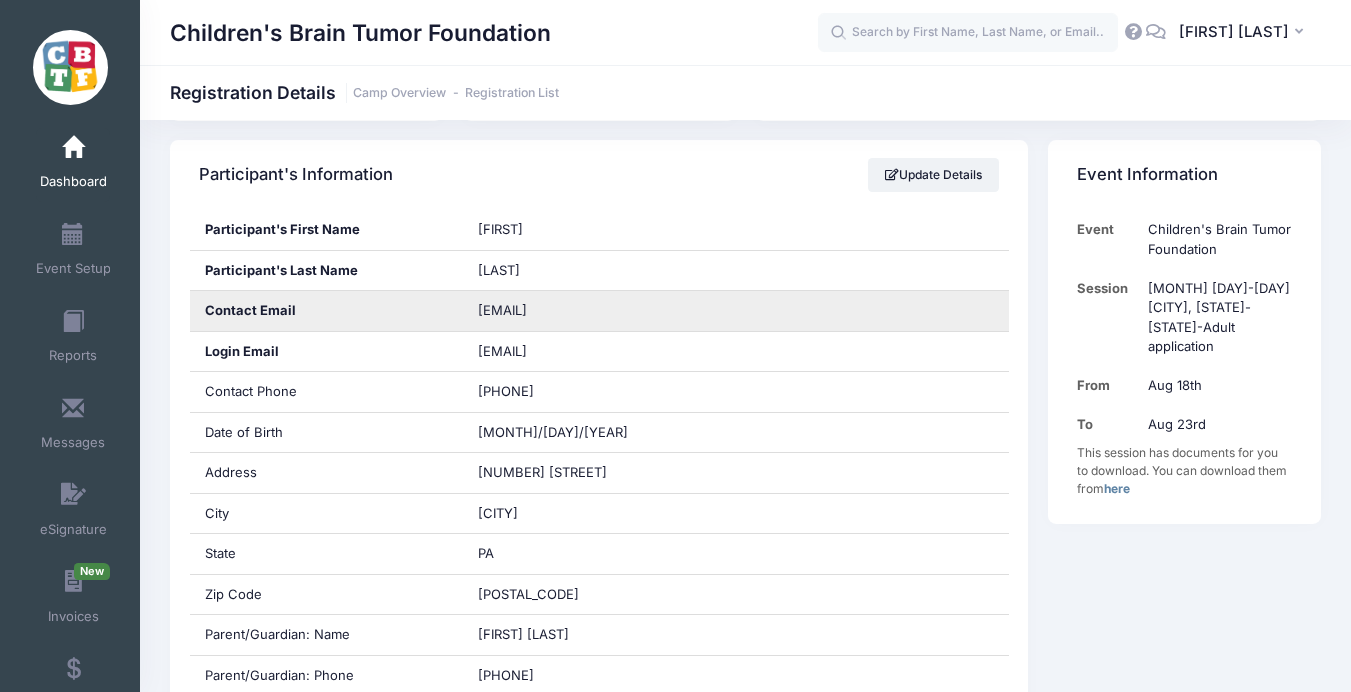 drag, startPoint x: 681, startPoint y: 308, endPoint x: 470, endPoint y: 308, distance: 211 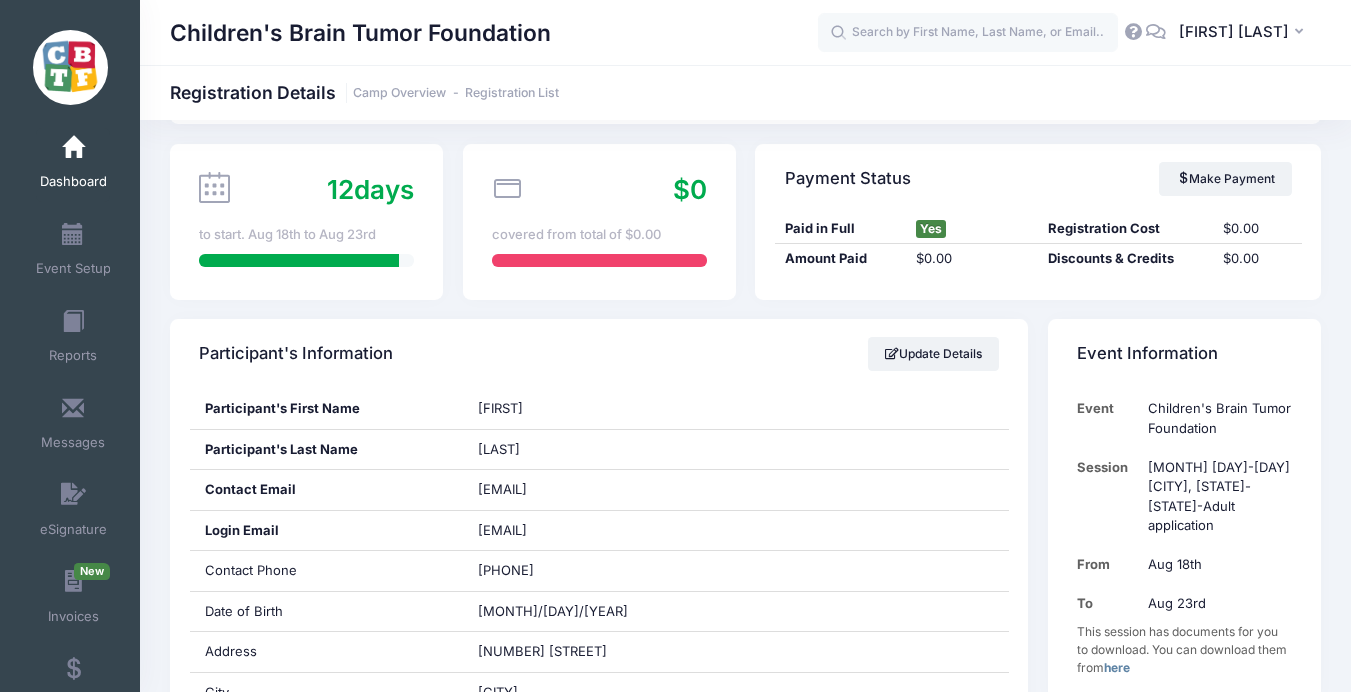 scroll, scrollTop: 0, scrollLeft: 0, axis: both 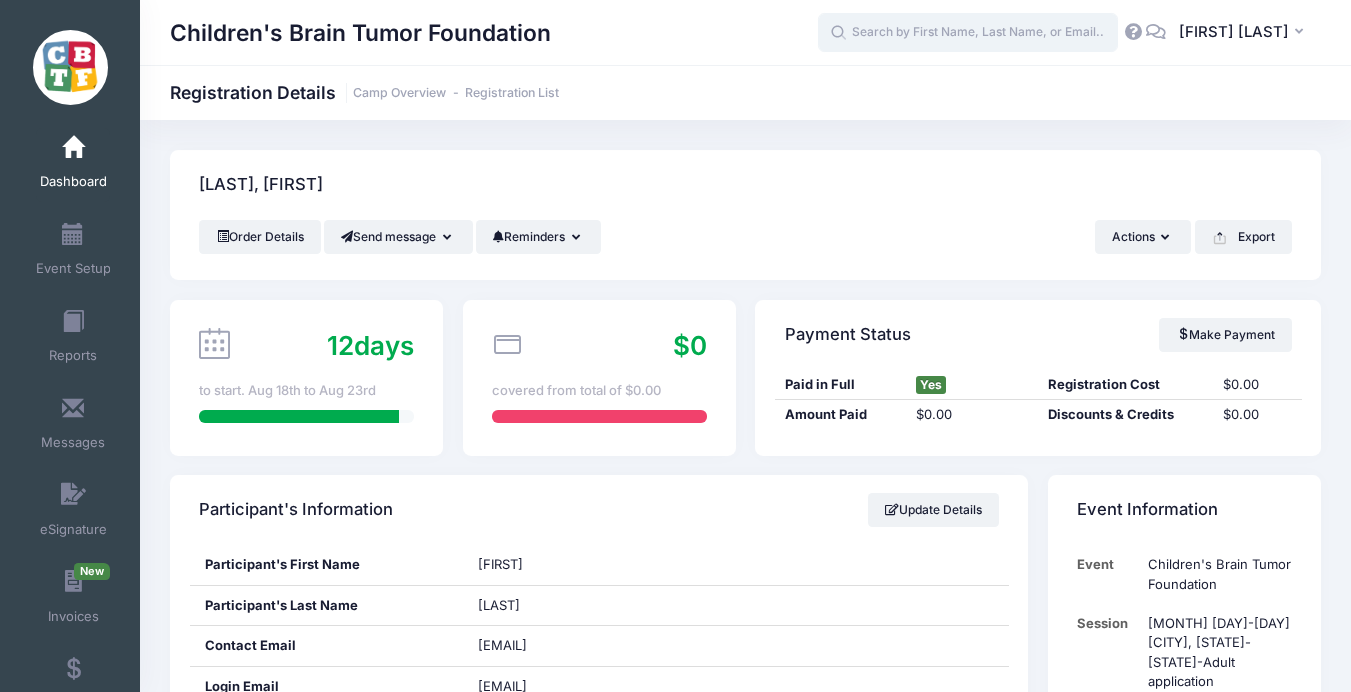 click at bounding box center (968, 33) 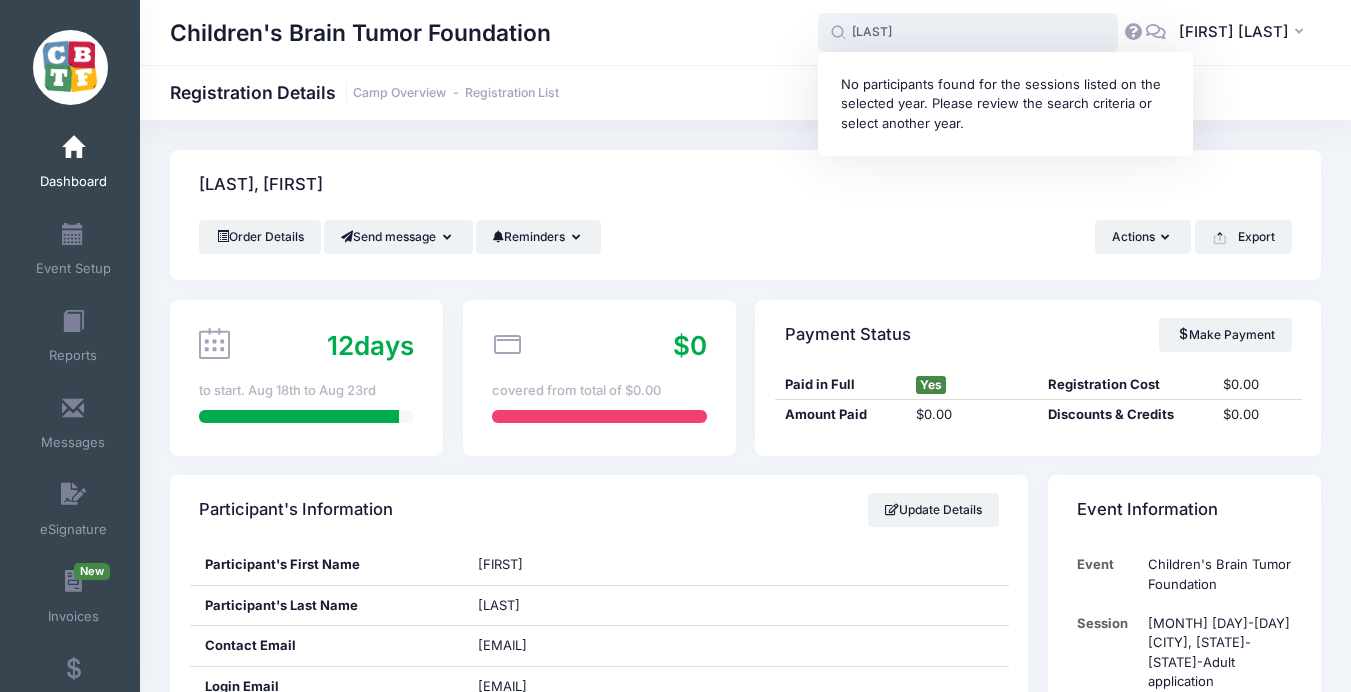 drag, startPoint x: 971, startPoint y: 28, endPoint x: 800, endPoint y: 22, distance: 171.10522 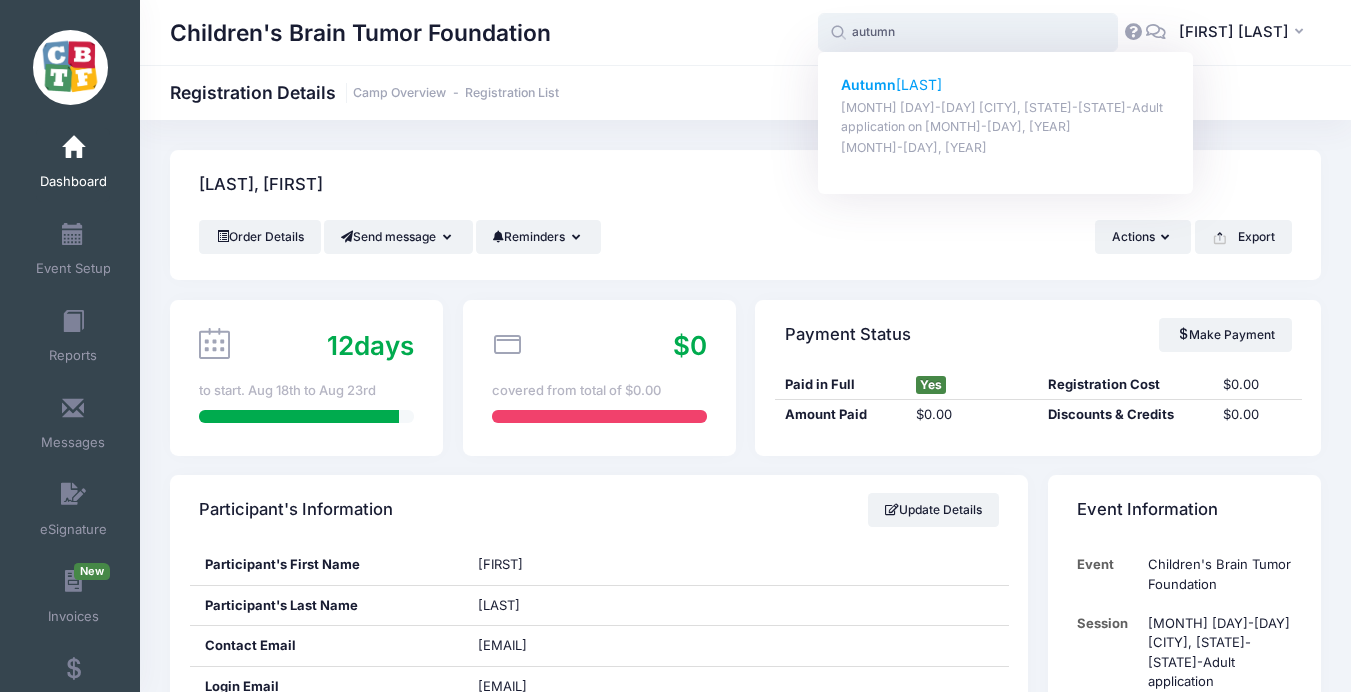 click on "Autumn  Michels" at bounding box center (1006, 85) 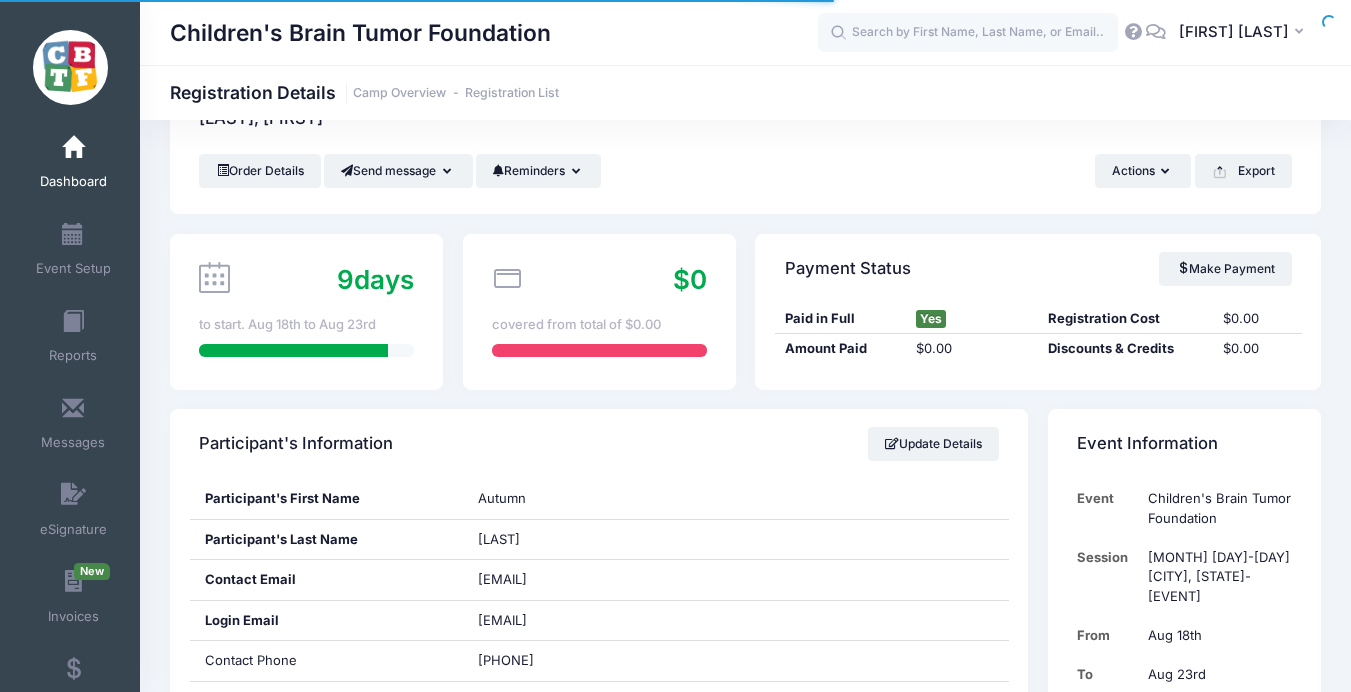 scroll, scrollTop: 144, scrollLeft: 0, axis: vertical 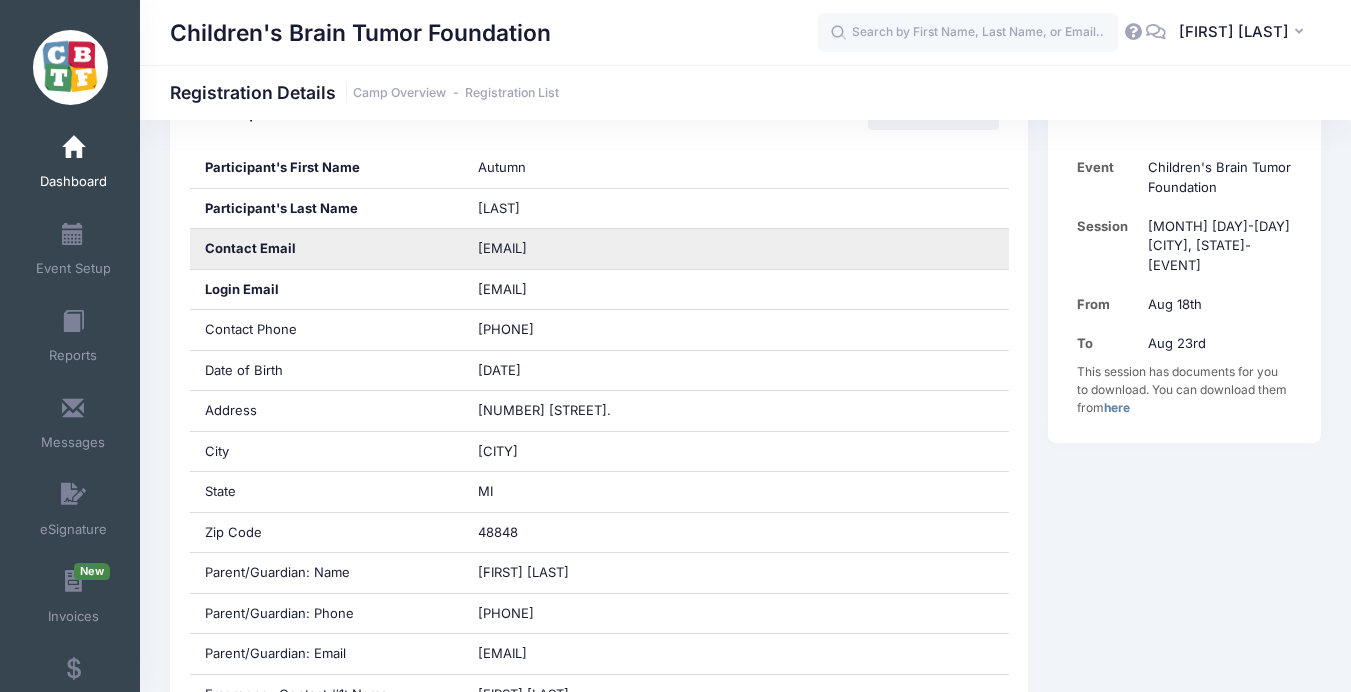drag, startPoint x: 660, startPoint y: 249, endPoint x: 459, endPoint y: 244, distance: 201.06218 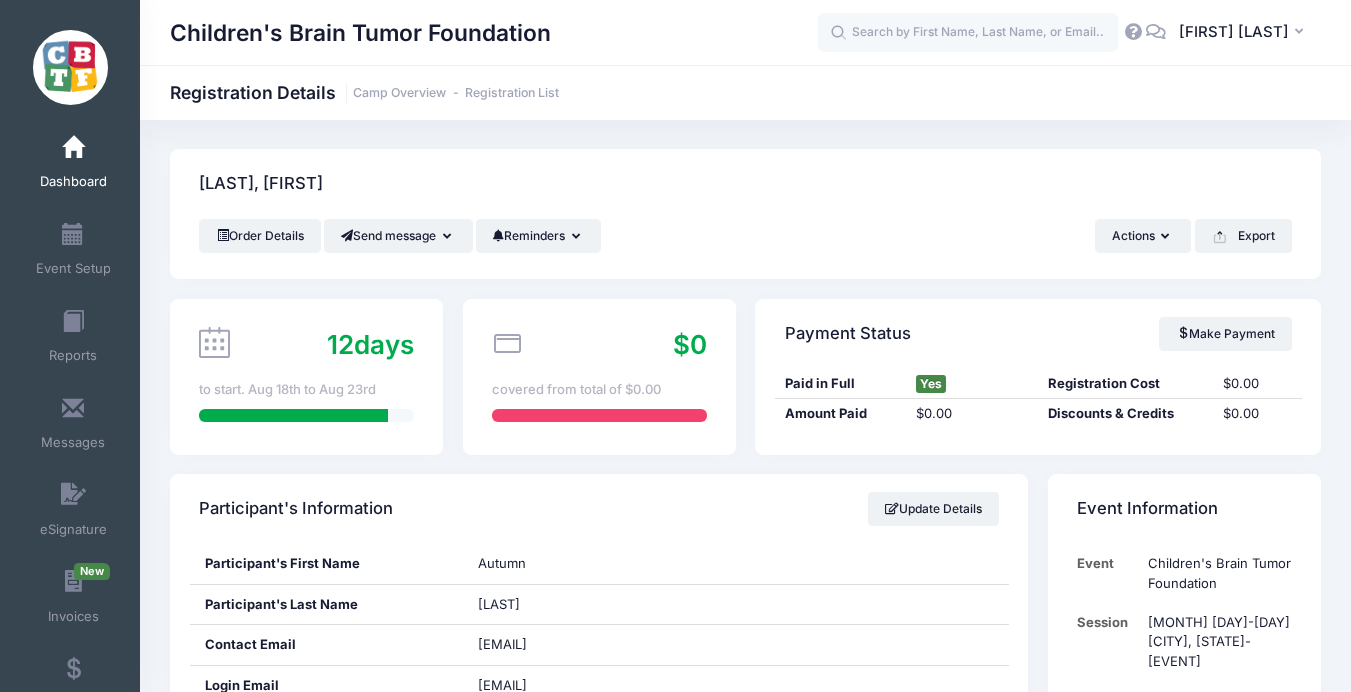 scroll, scrollTop: 0, scrollLeft: 0, axis: both 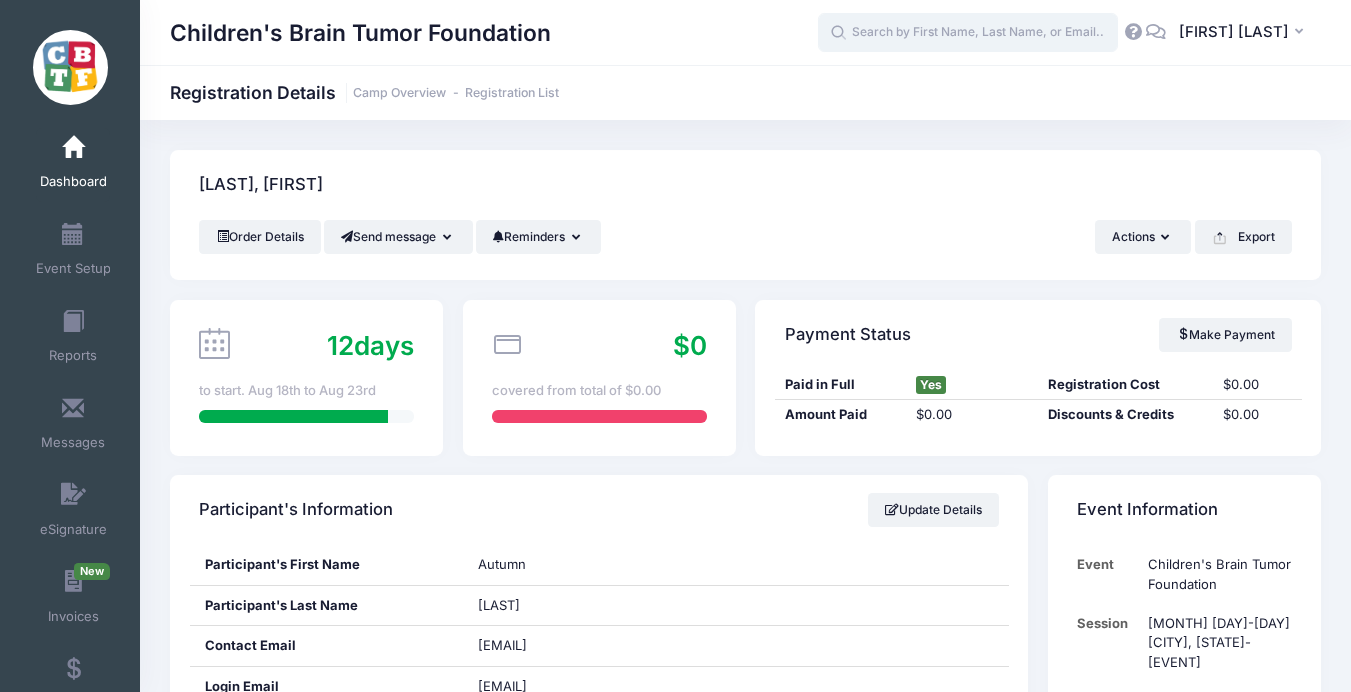 click at bounding box center (968, 33) 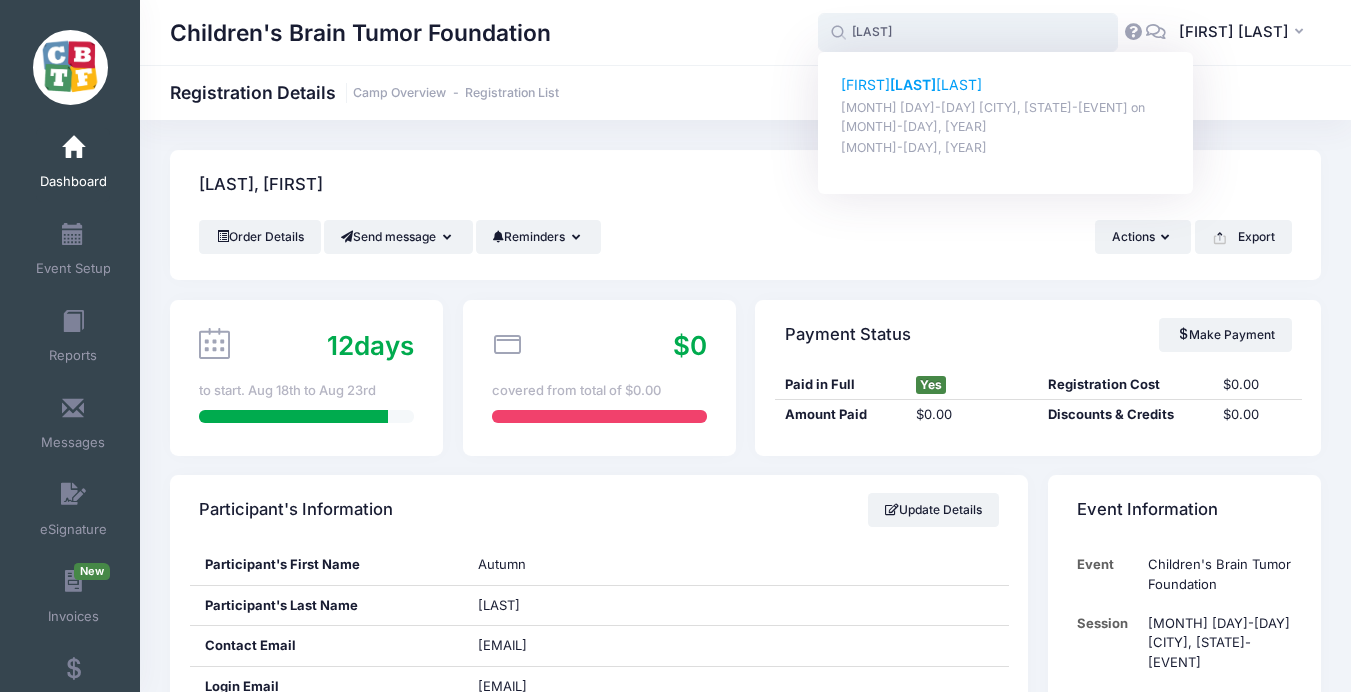 click on "Camryn  Koz icki" at bounding box center (1006, 85) 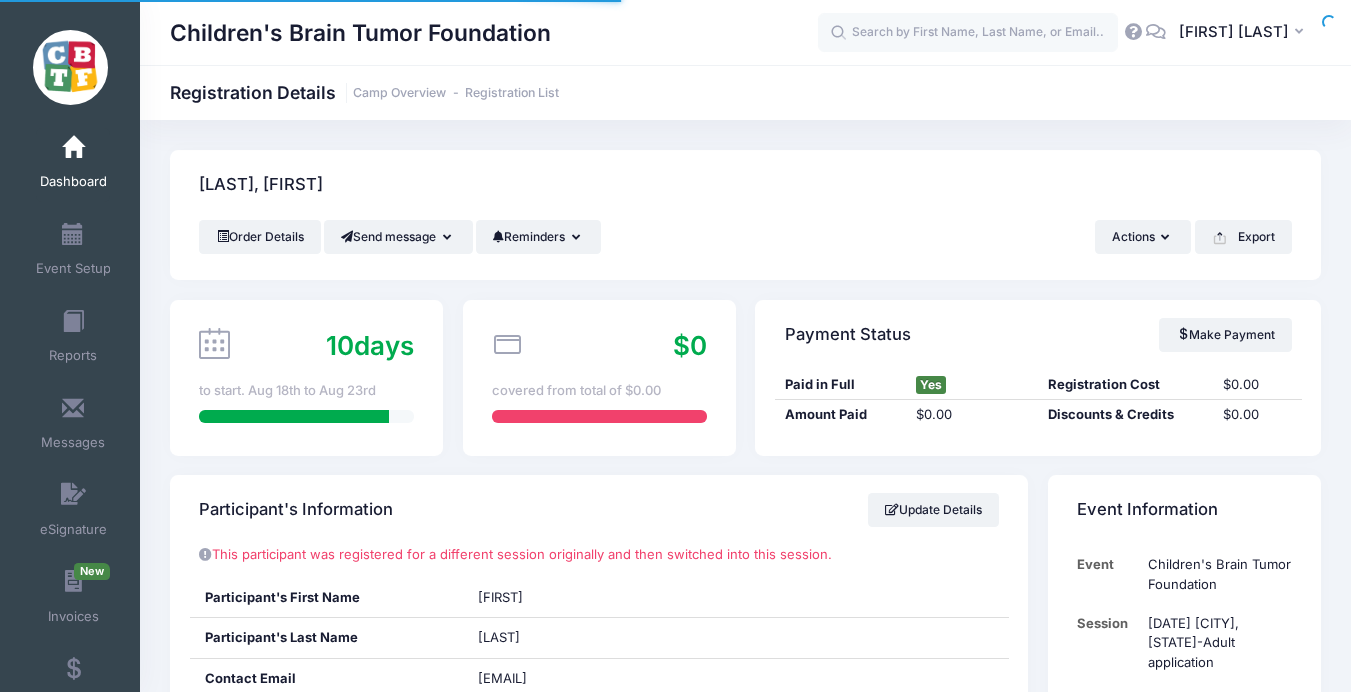 scroll, scrollTop: 0, scrollLeft: 0, axis: both 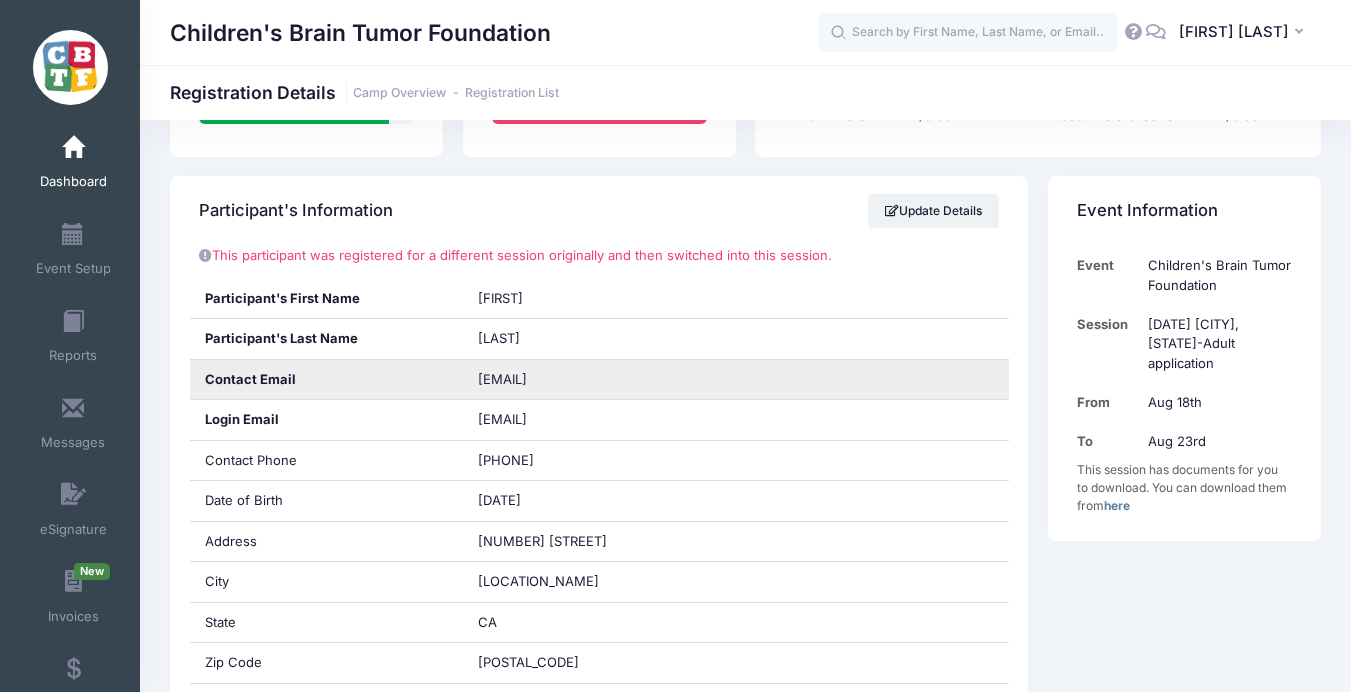 drag, startPoint x: 719, startPoint y: 381, endPoint x: 470, endPoint y: 377, distance: 249.03212 